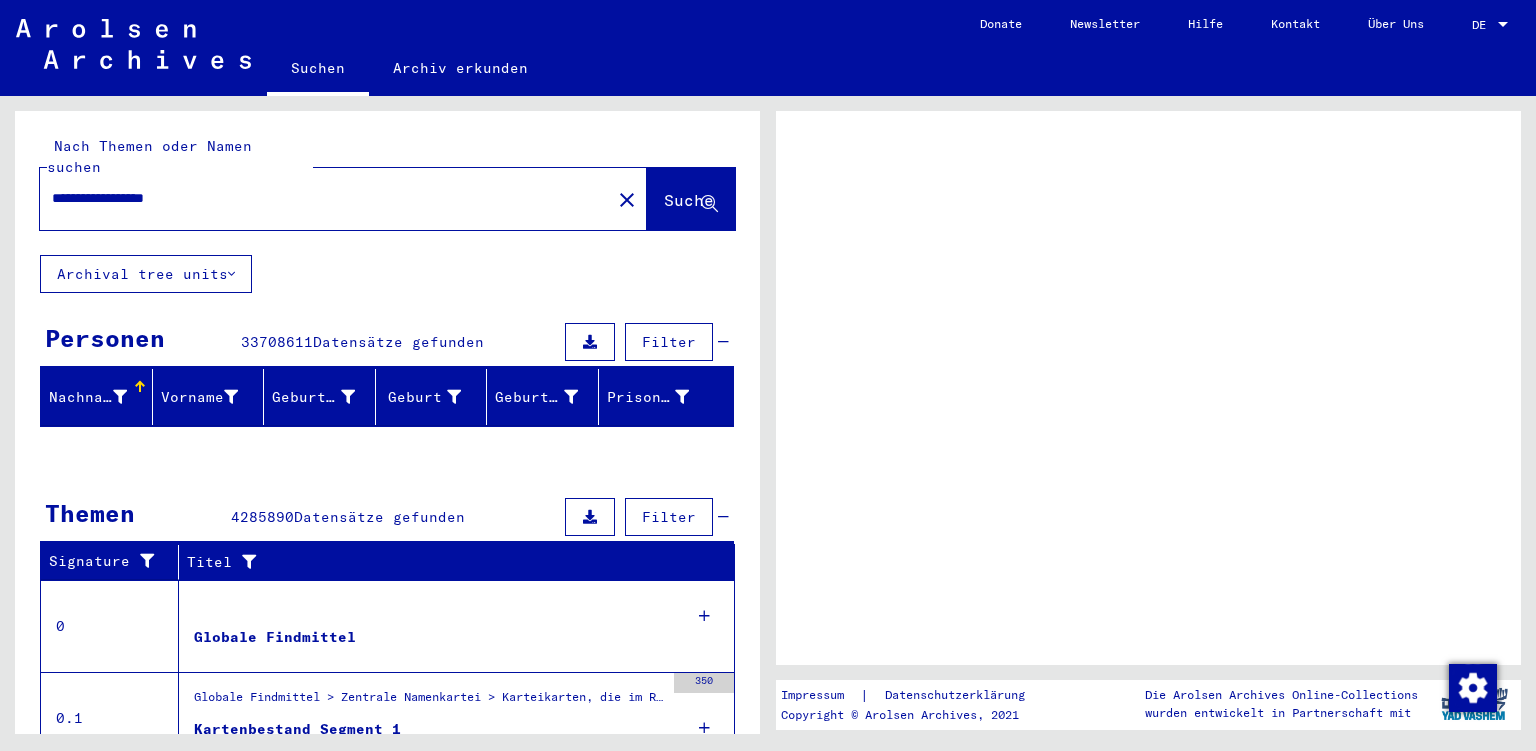 scroll, scrollTop: 0, scrollLeft: 0, axis: both 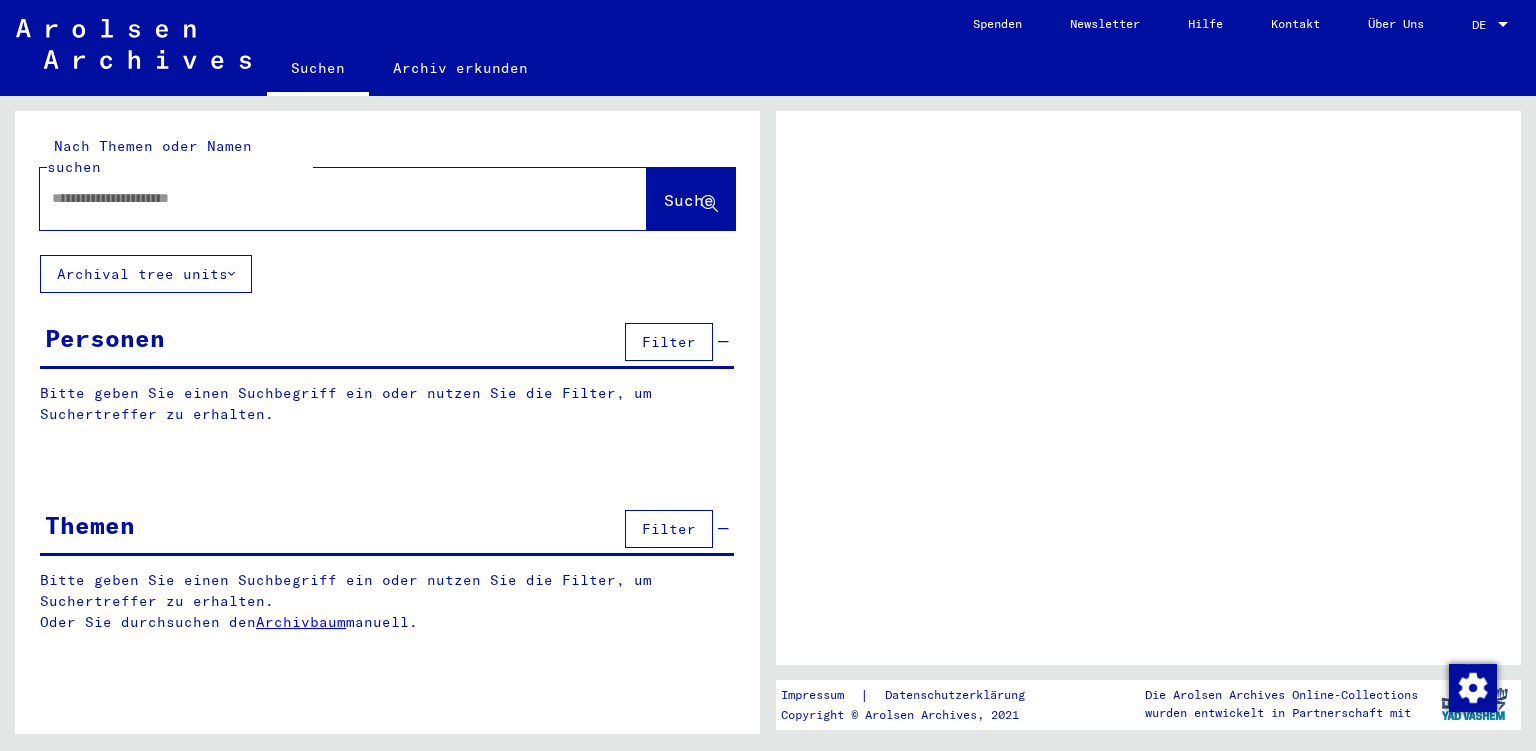 type on "**********" 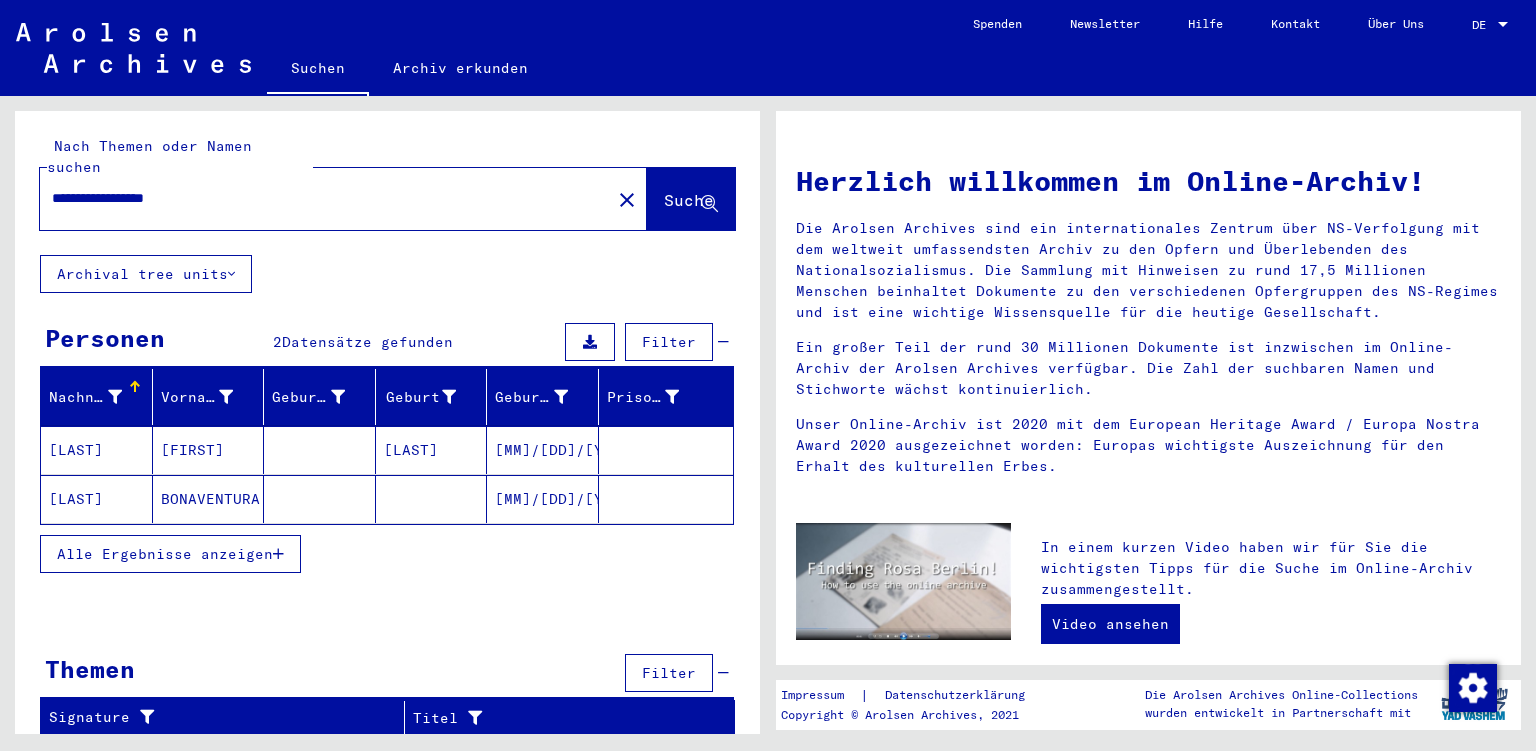 click on "[MM]/[DD]/[YYYY]" at bounding box center (543, 499) 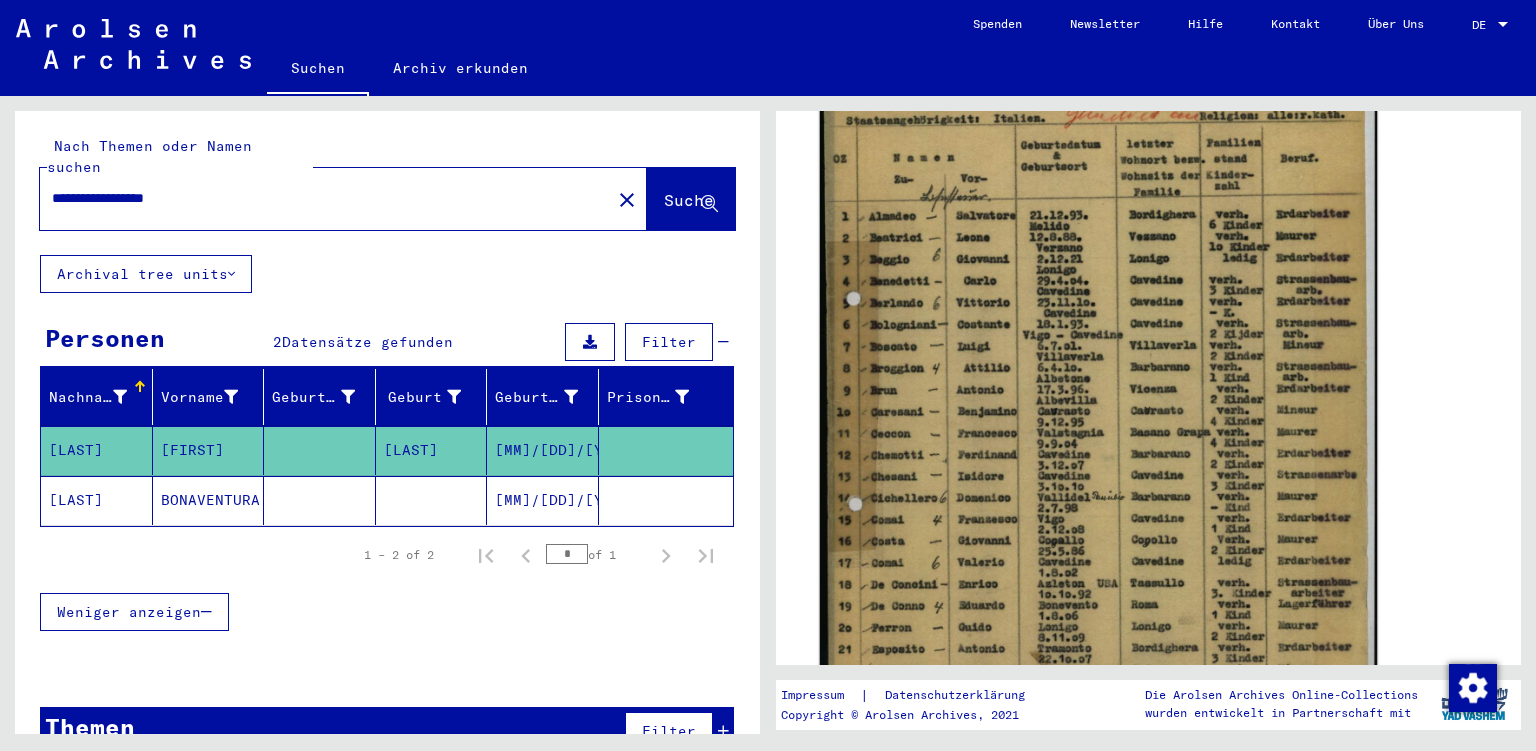 click 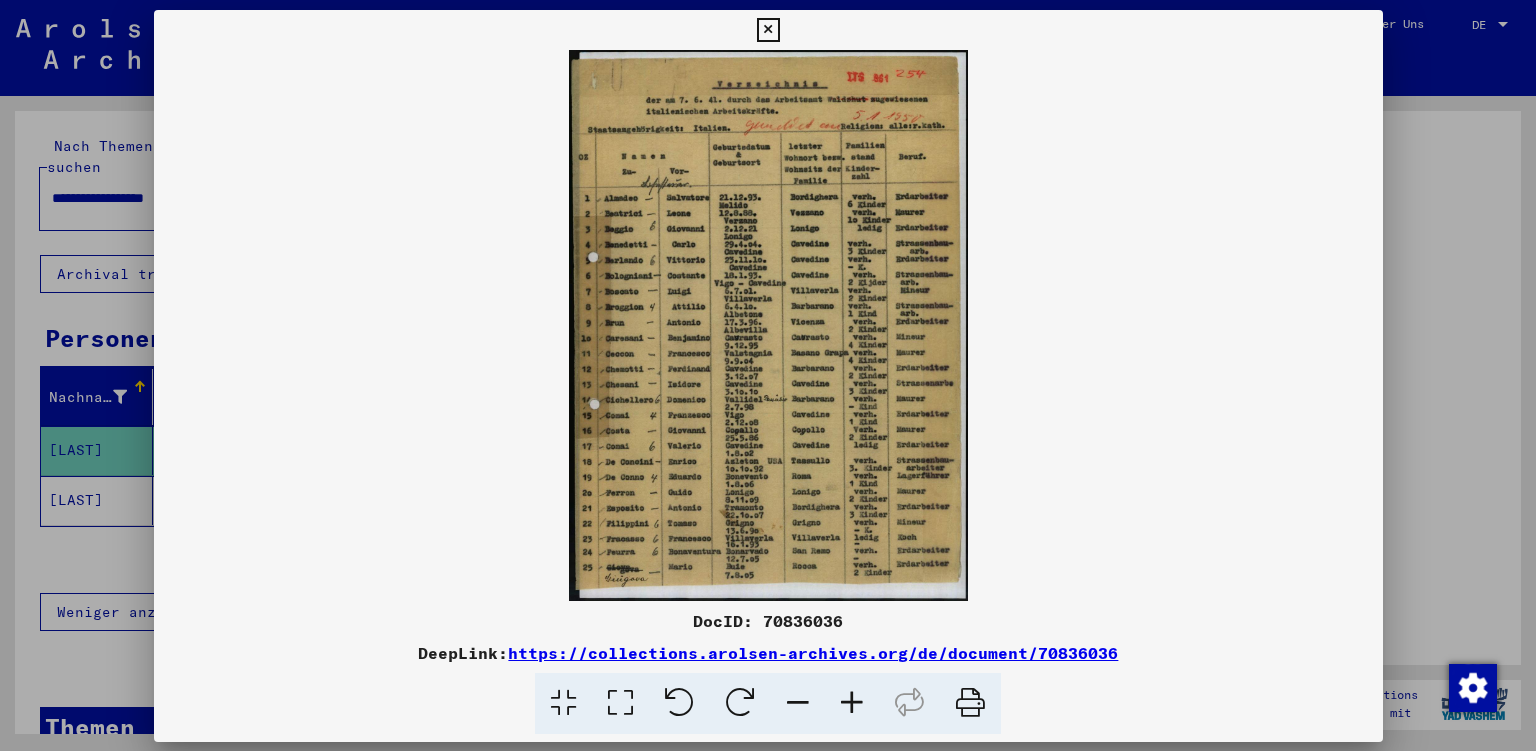 scroll, scrollTop: 441, scrollLeft: 0, axis: vertical 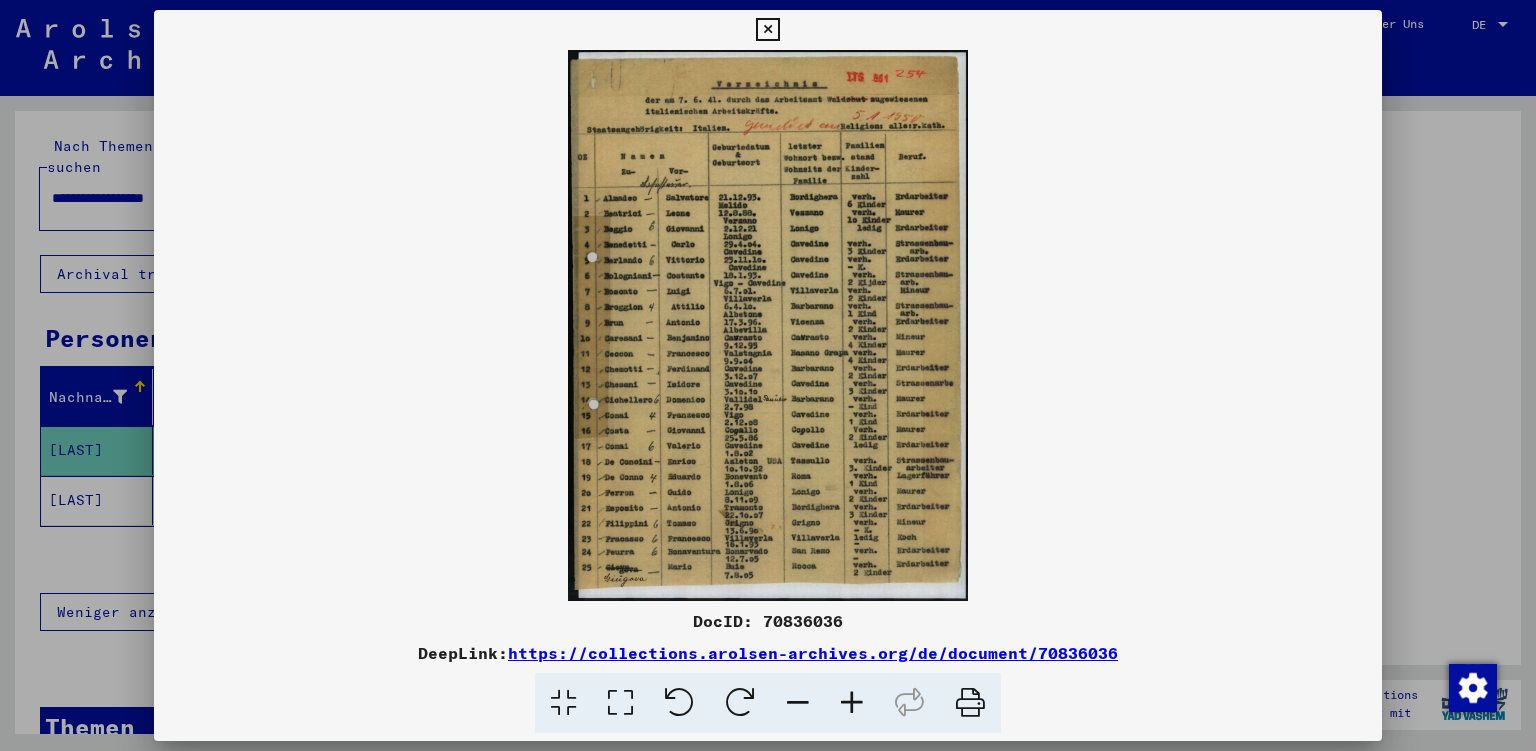 click at bounding box center [620, 703] 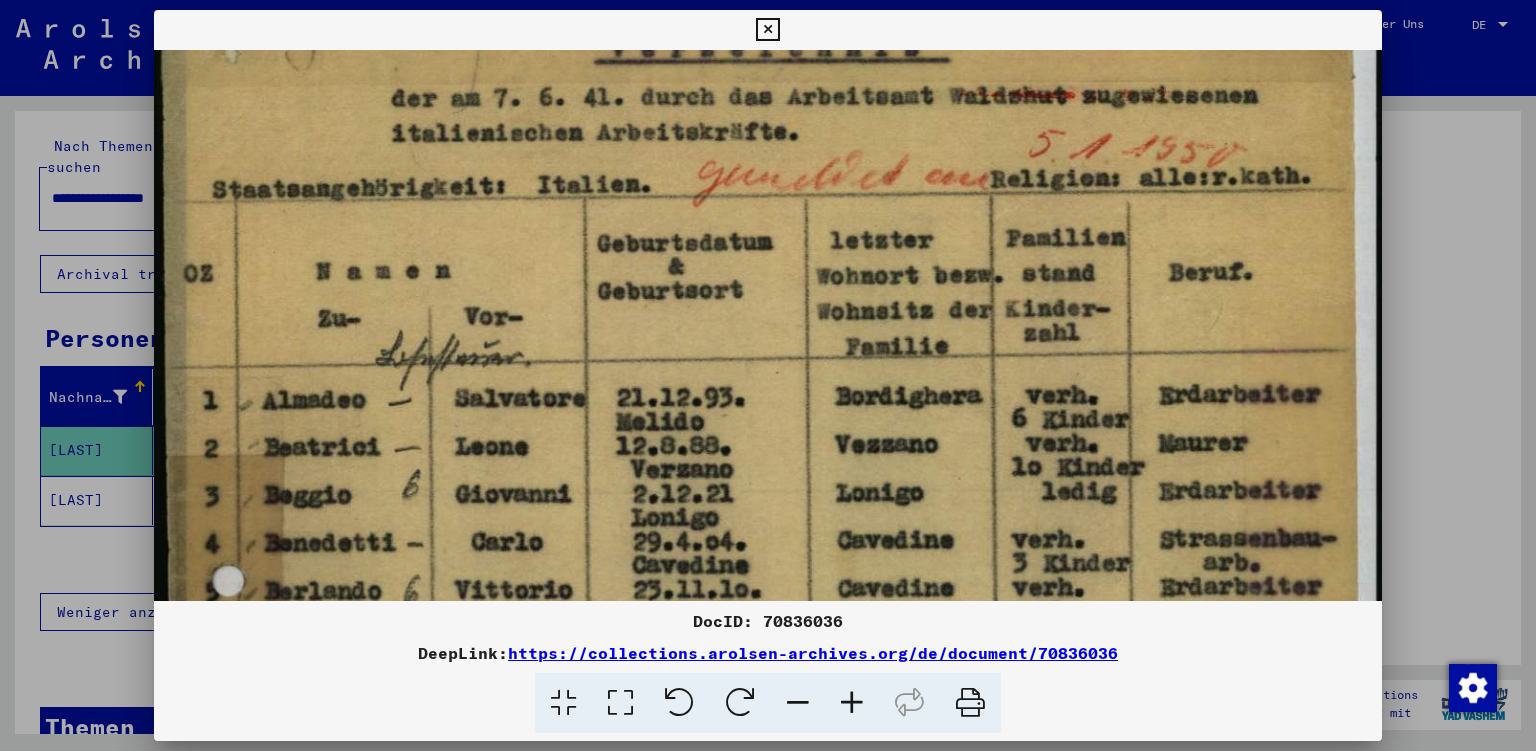 drag, startPoint x: 730, startPoint y: 423, endPoint x: 732, endPoint y: 317, distance: 106.01887 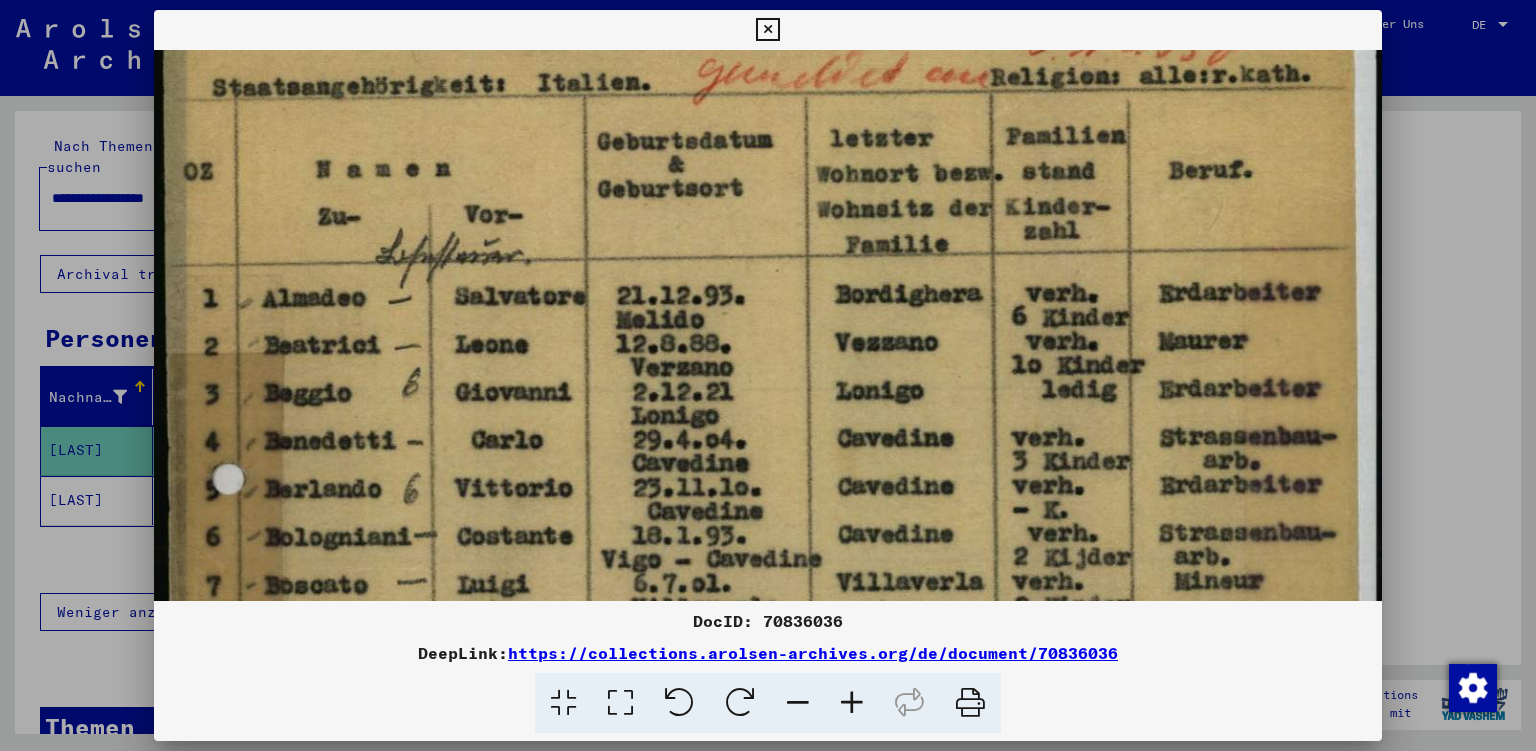 drag, startPoint x: 745, startPoint y: 439, endPoint x: 785, endPoint y: 338, distance: 108.63241 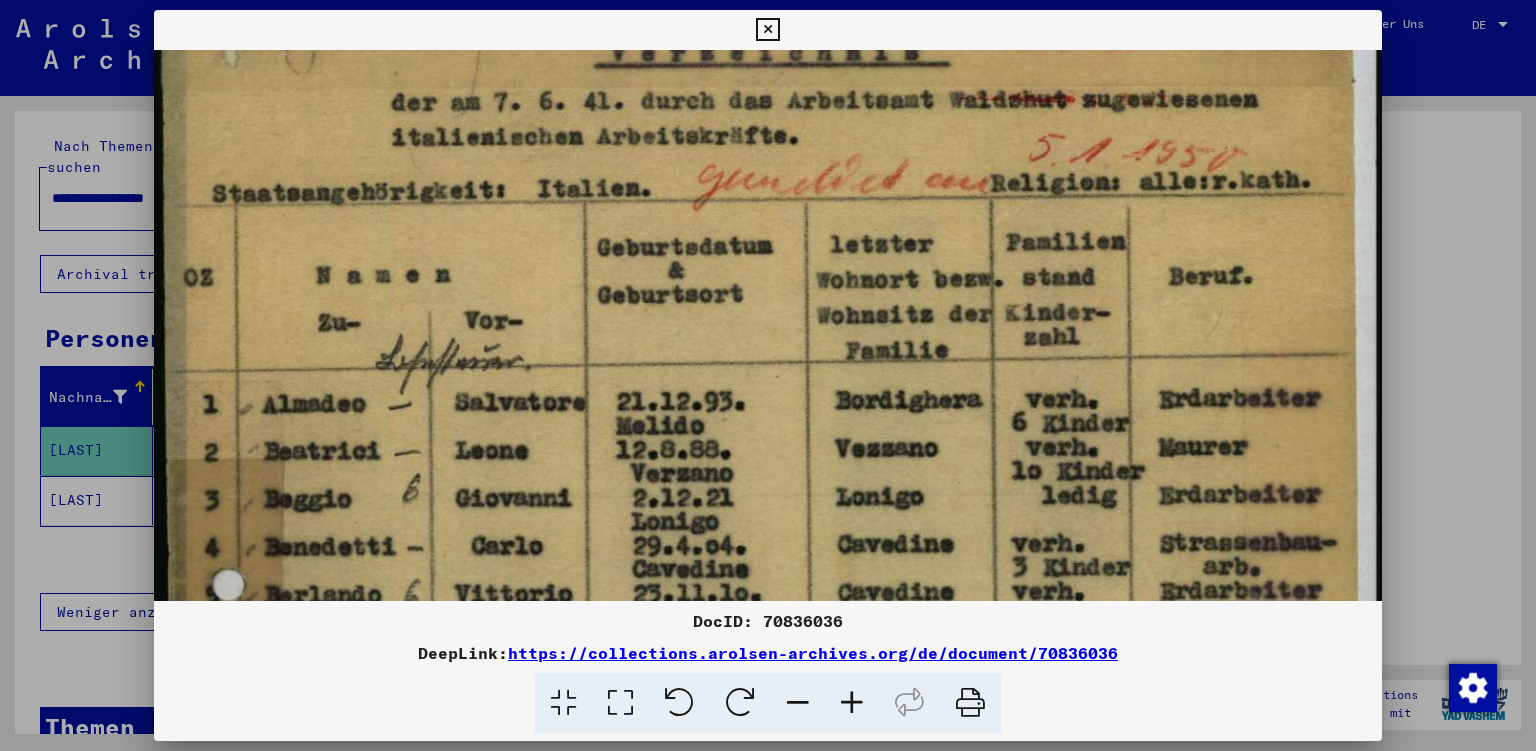 scroll, scrollTop: 101, scrollLeft: 0, axis: vertical 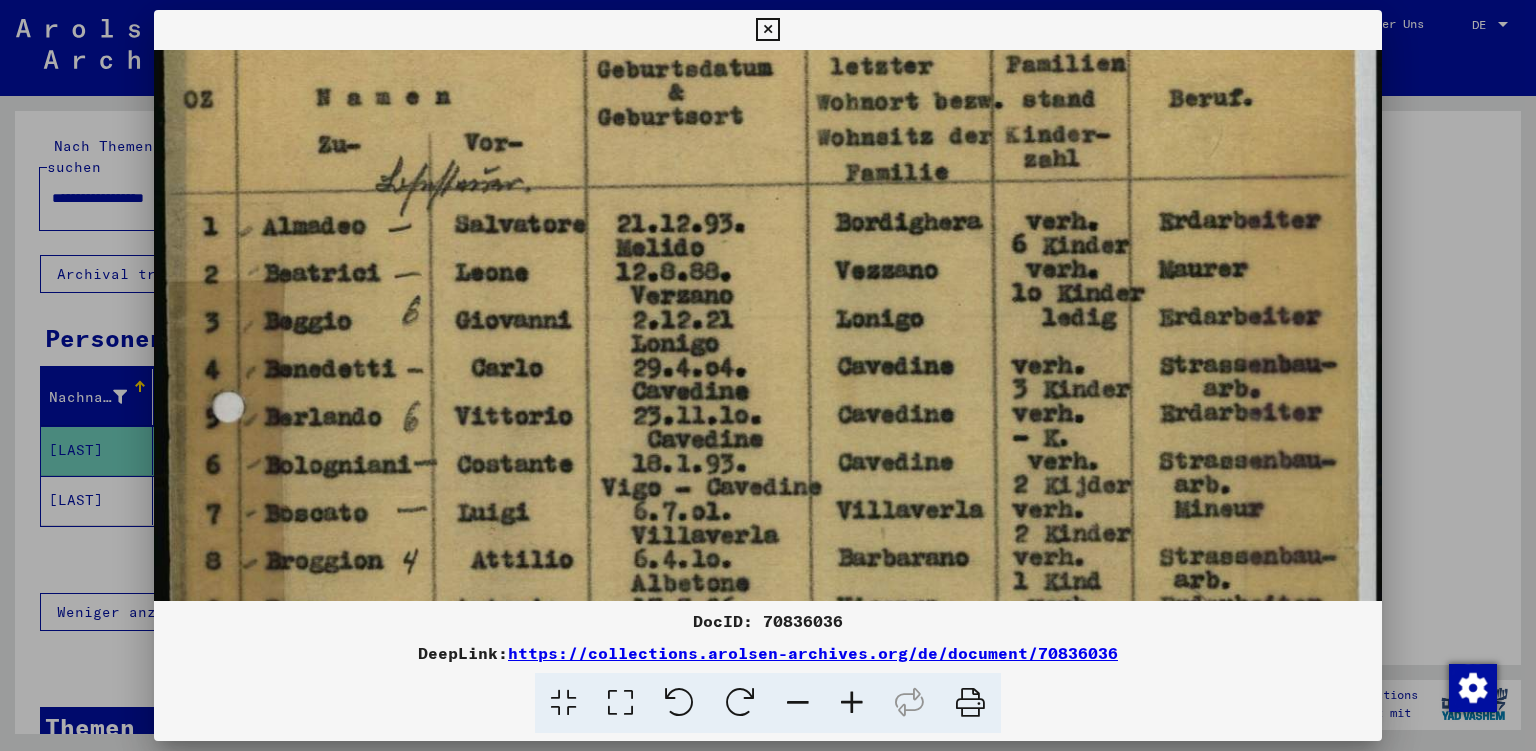 drag, startPoint x: 757, startPoint y: 433, endPoint x: 762, endPoint y: 442, distance: 10.29563 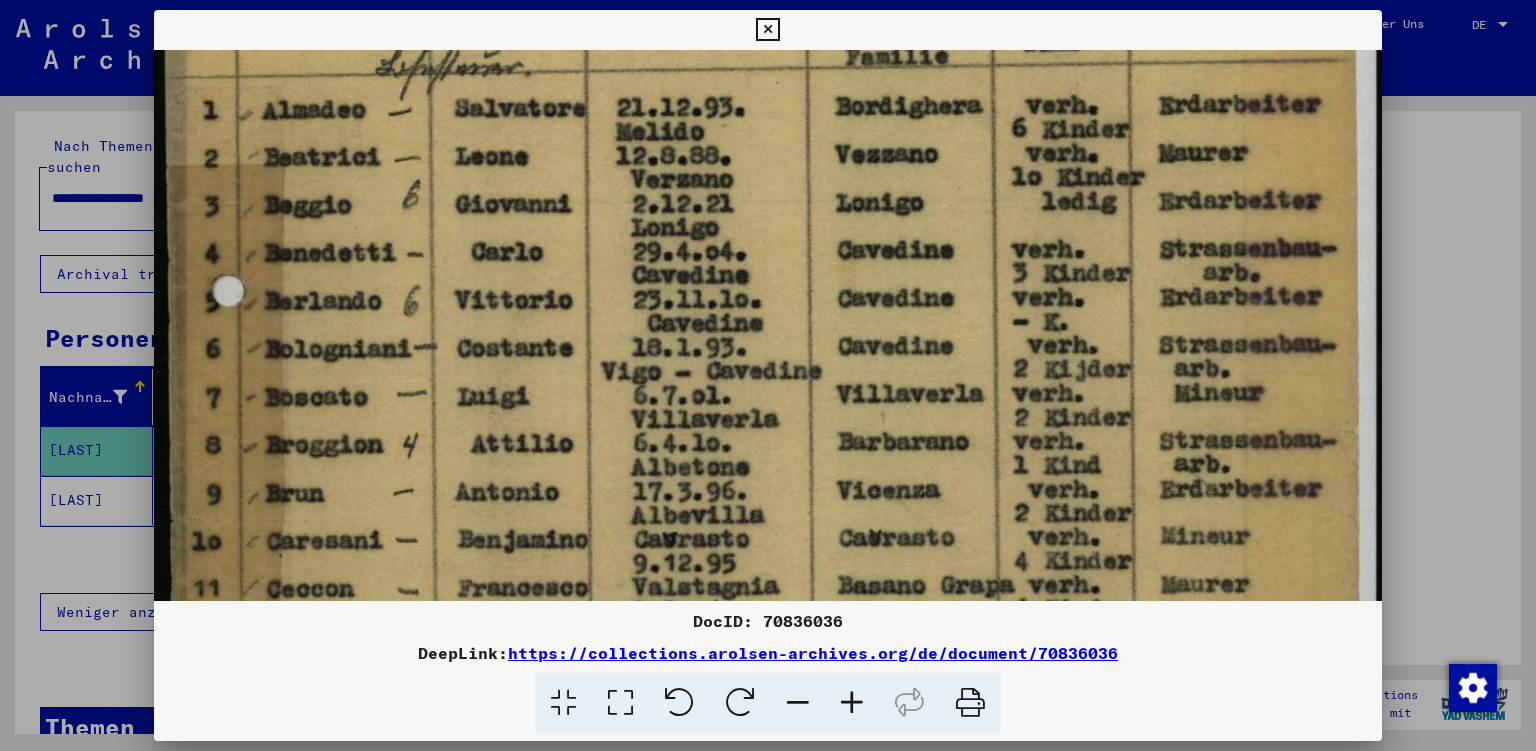 drag, startPoint x: 738, startPoint y: 479, endPoint x: 751, endPoint y: 370, distance: 109.77249 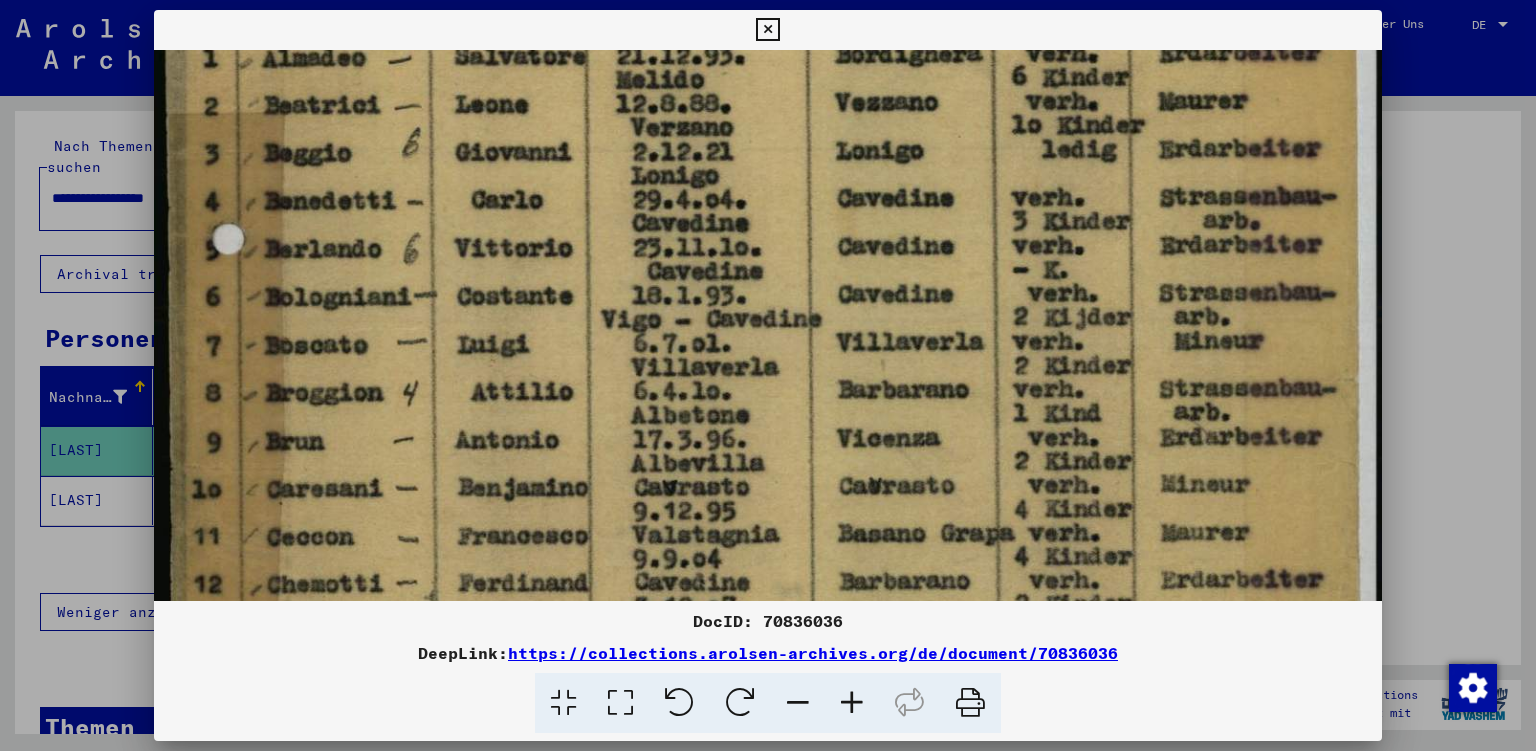 drag, startPoint x: 695, startPoint y: 473, endPoint x: 710, endPoint y: 422, distance: 53.160137 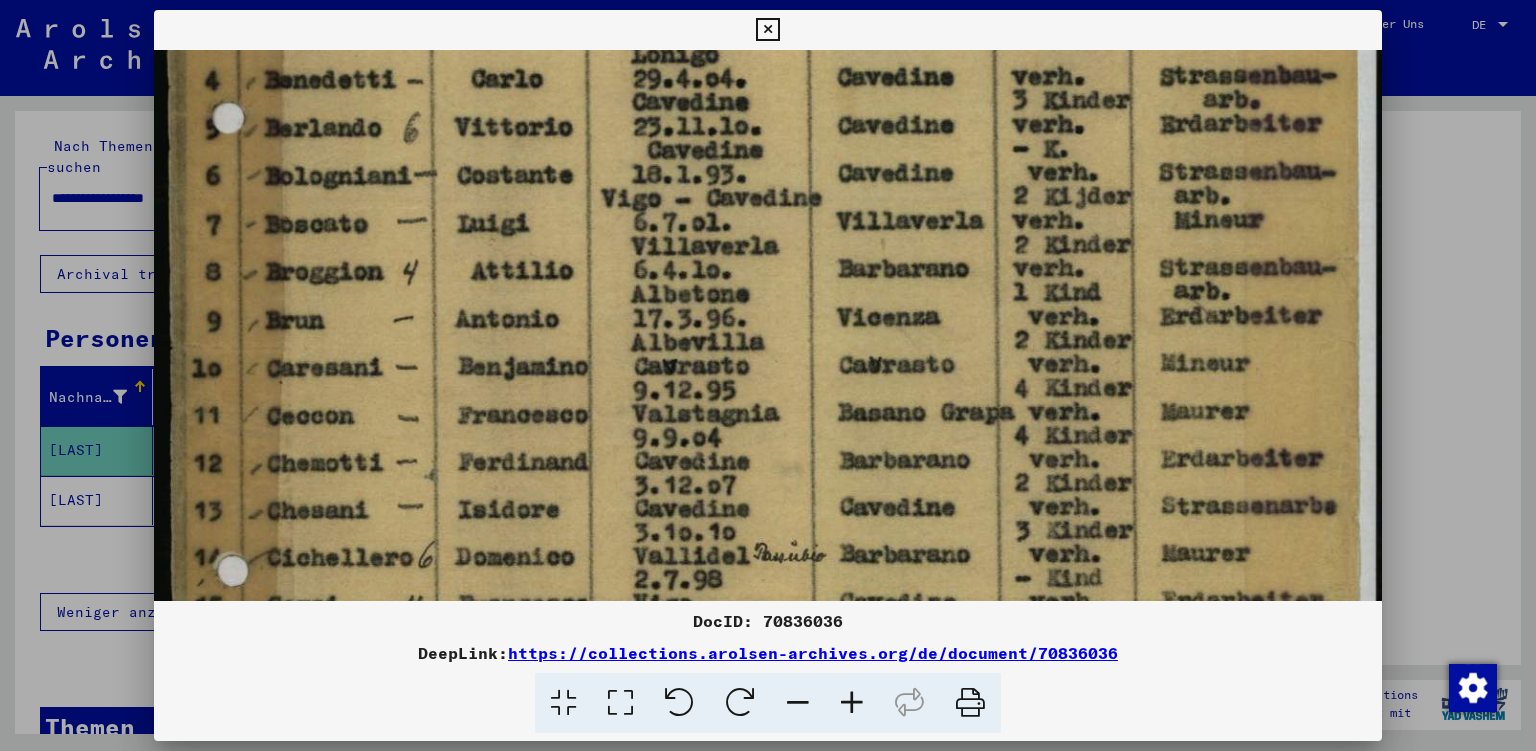 drag, startPoint x: 683, startPoint y: 478, endPoint x: 686, endPoint y: 458, distance: 20.22375 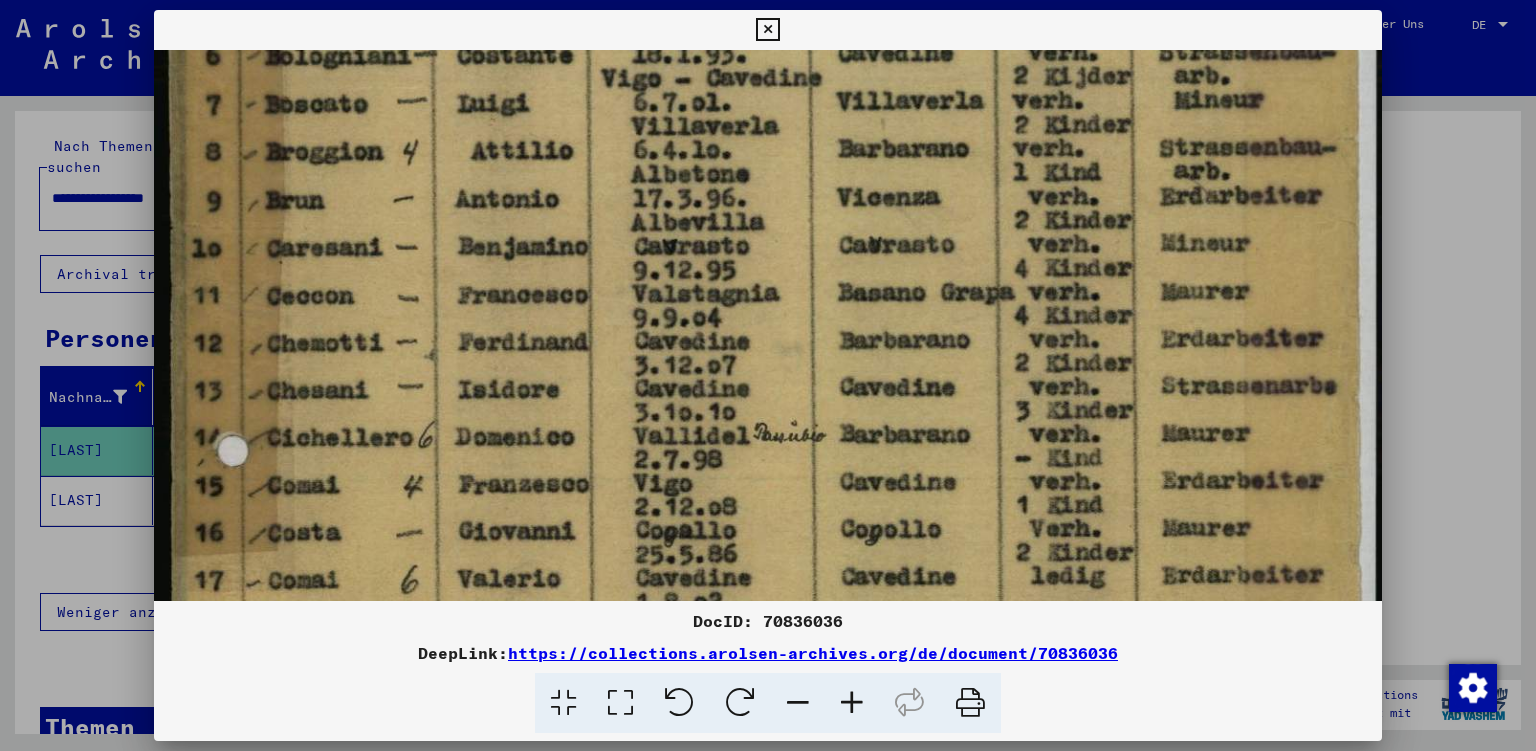 drag, startPoint x: 686, startPoint y: 459, endPoint x: 706, endPoint y: 392, distance: 69.92139 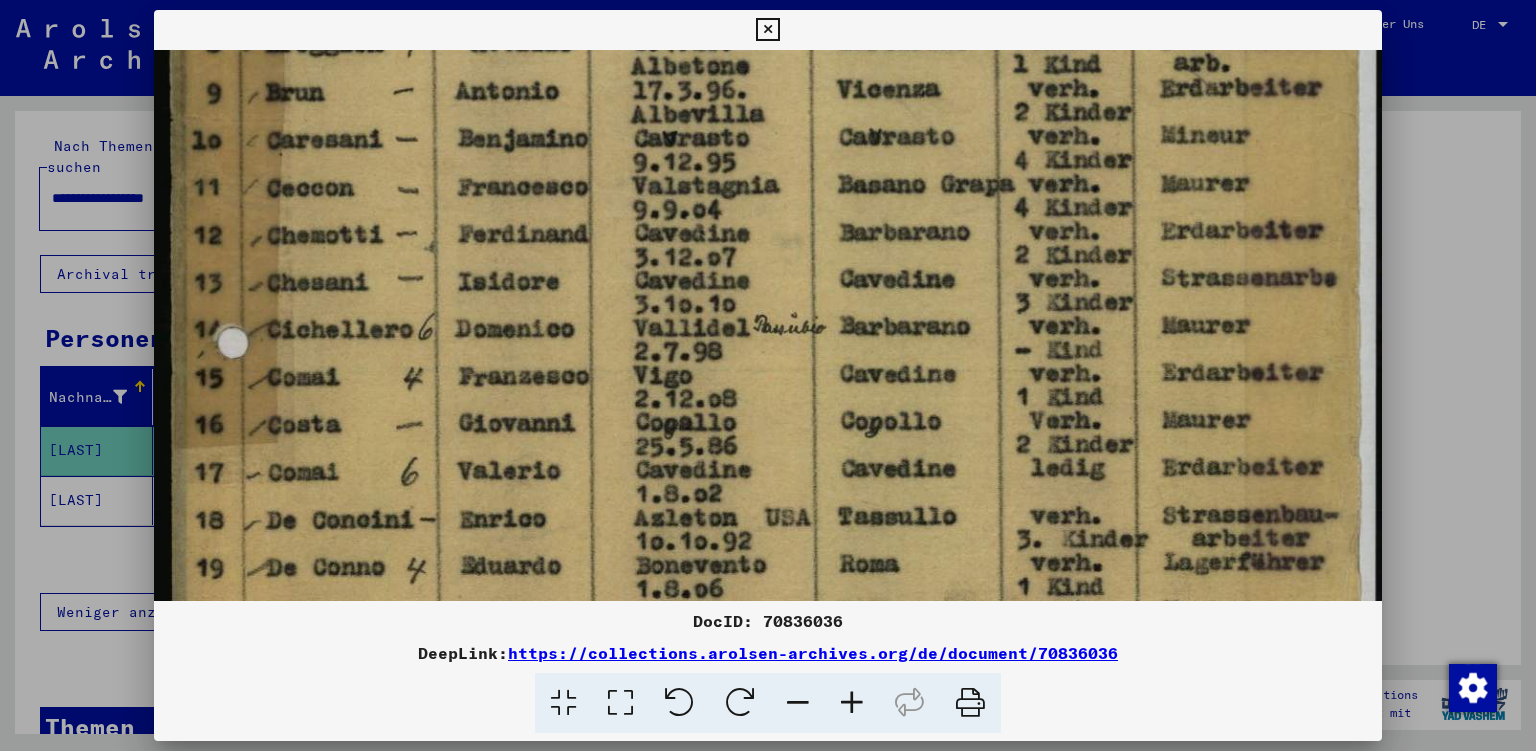 drag, startPoint x: 699, startPoint y: 368, endPoint x: 699, endPoint y: 430, distance: 62 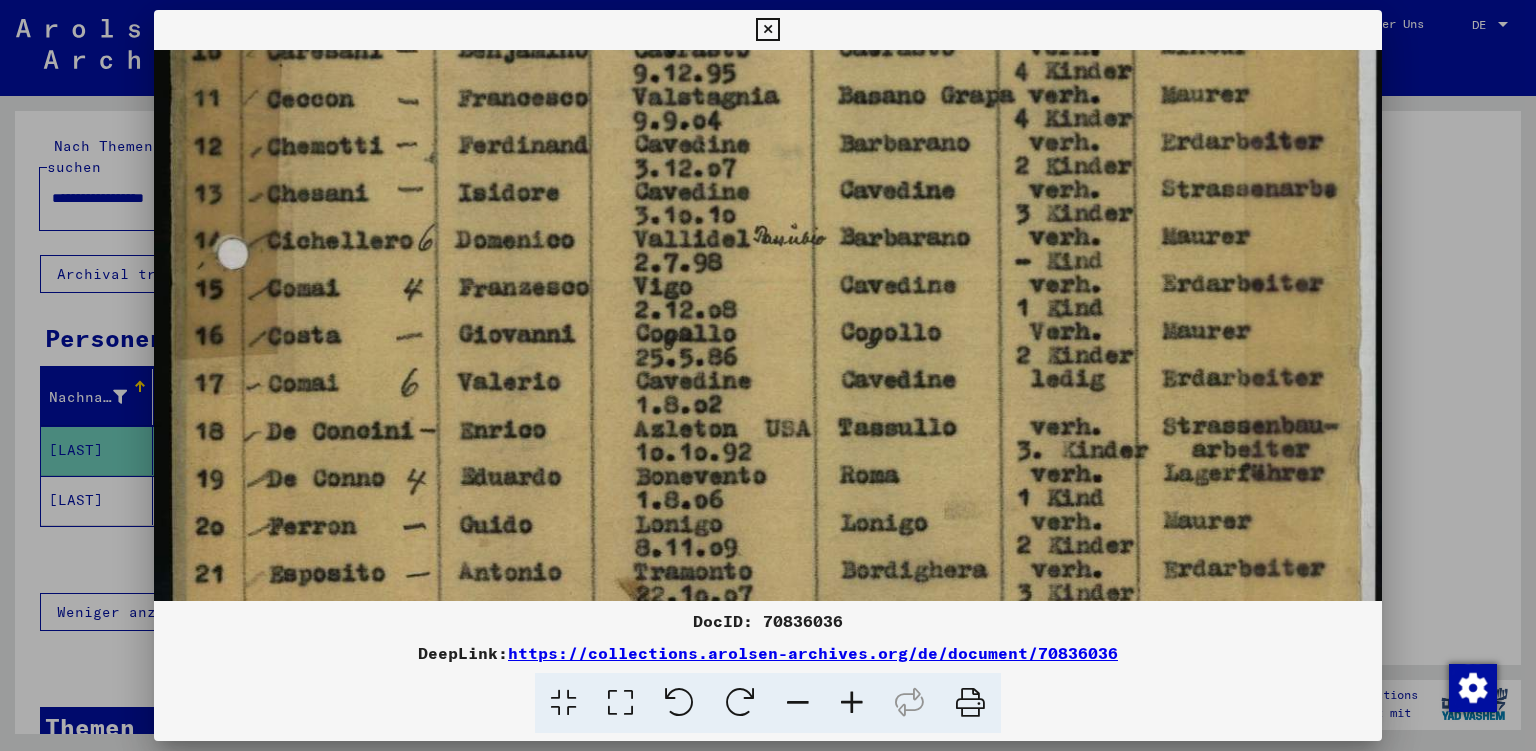 drag, startPoint x: 707, startPoint y: 406, endPoint x: 722, endPoint y: 388, distance: 23.43075 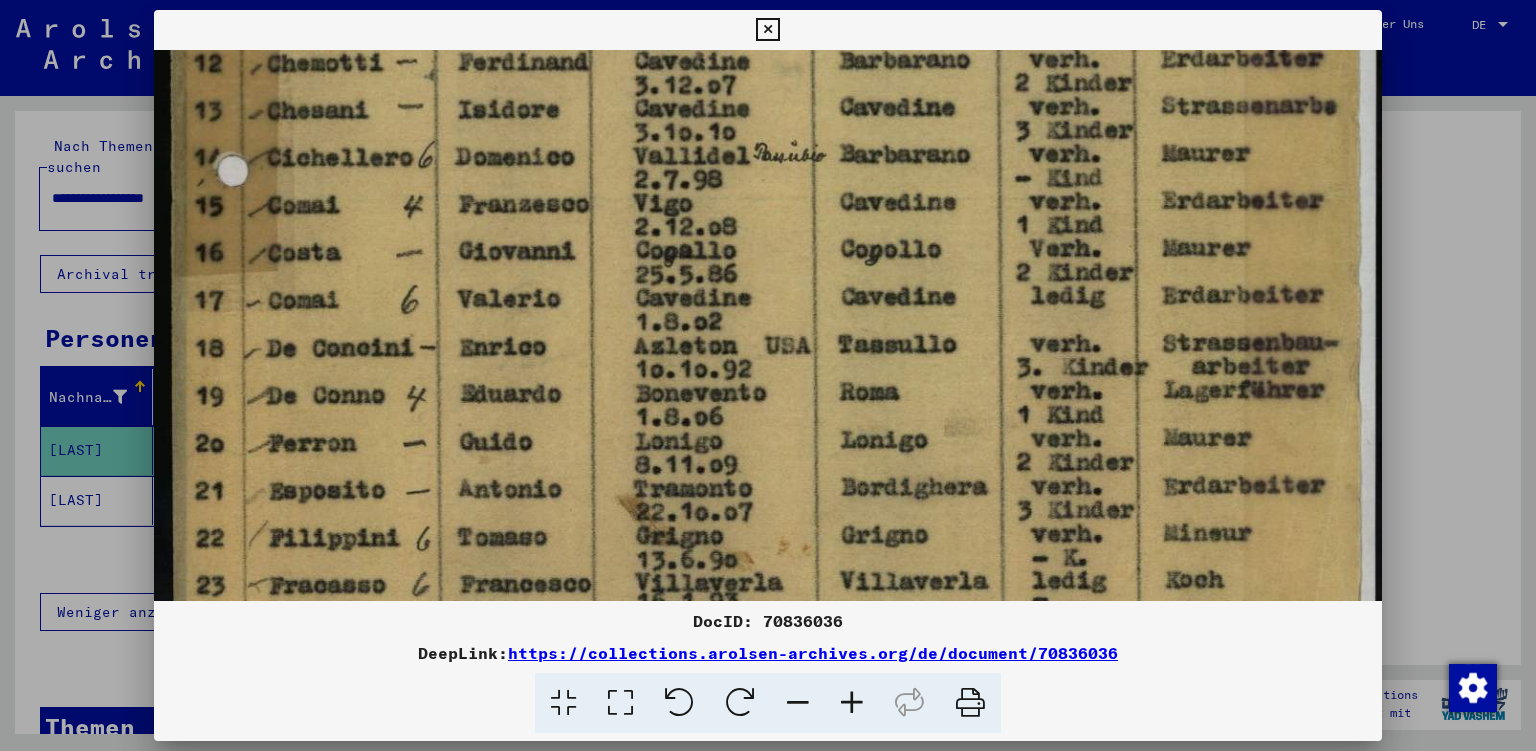 drag, startPoint x: 723, startPoint y: 445, endPoint x: 751, endPoint y: 369, distance: 80.99383 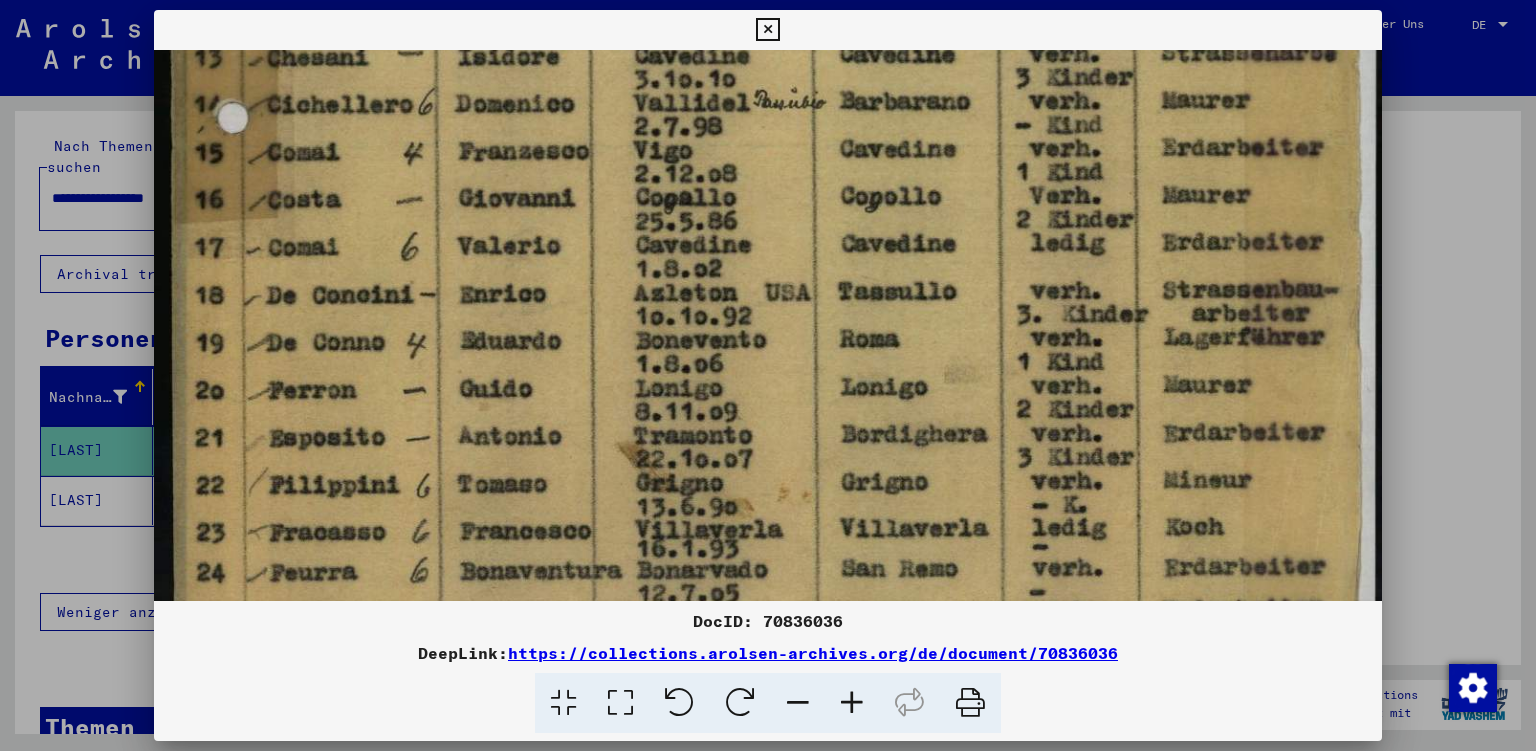 drag, startPoint x: 757, startPoint y: 457, endPoint x: 755, endPoint y: 432, distance: 25.079872 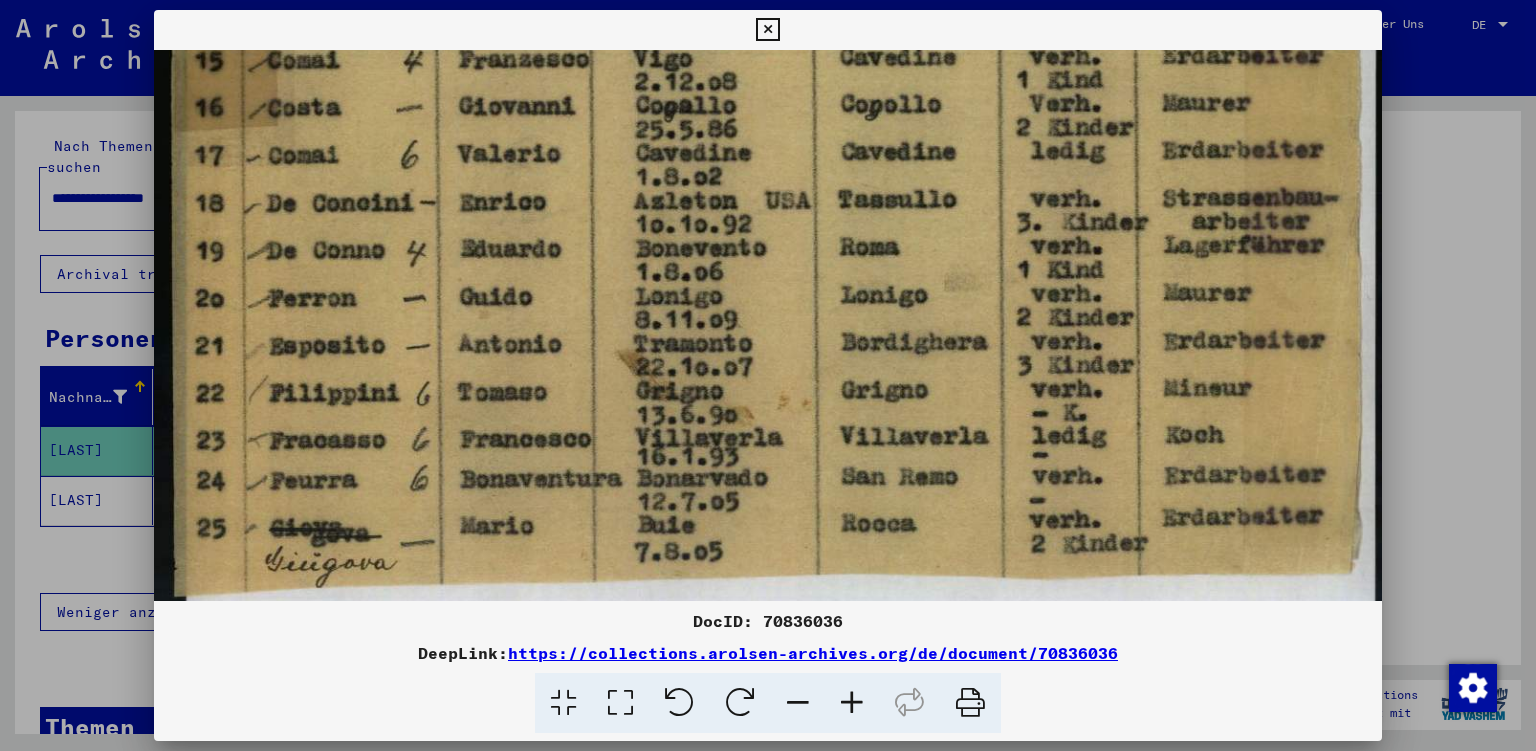 scroll, scrollTop: 1137, scrollLeft: 0, axis: vertical 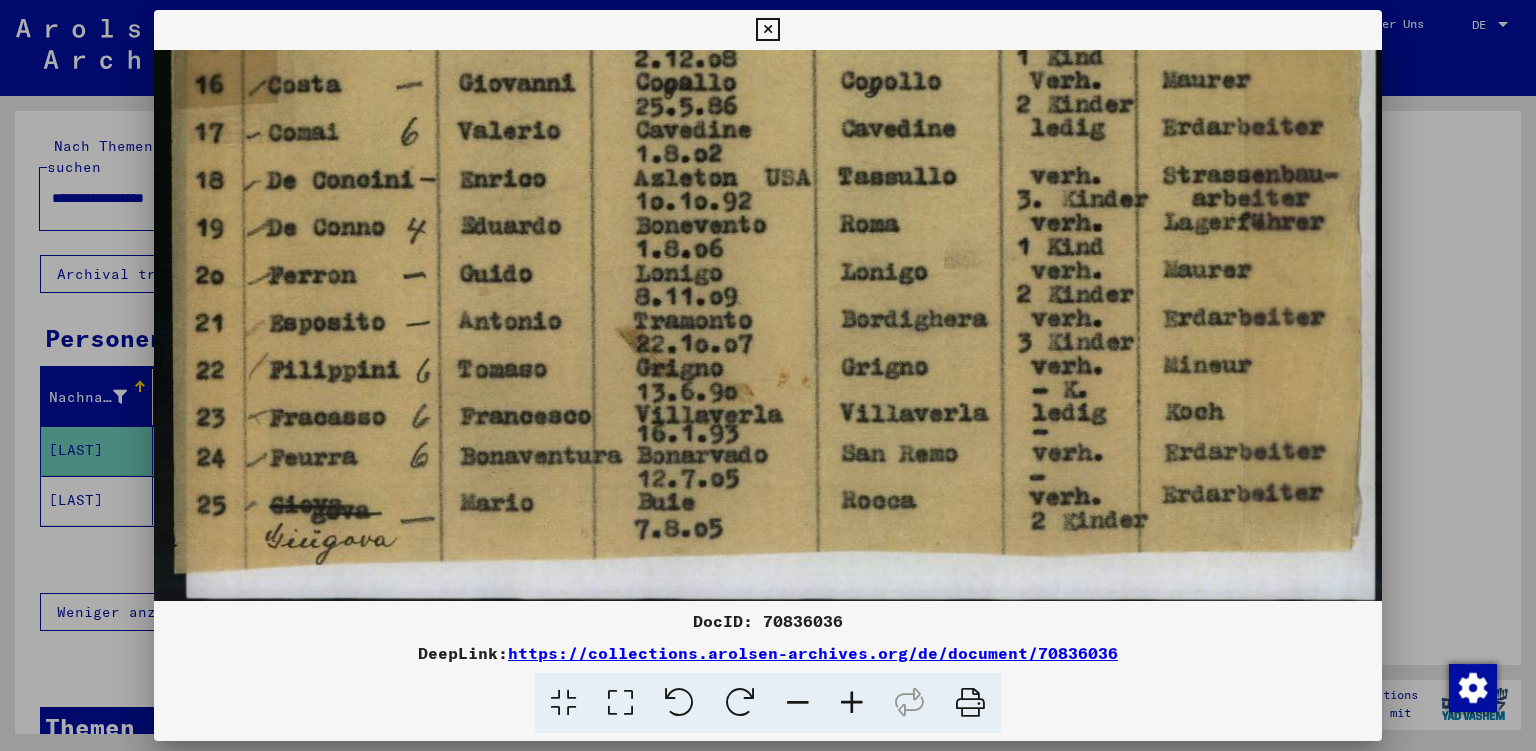 drag, startPoint x: 689, startPoint y: 476, endPoint x: 698, endPoint y: 366, distance: 110.36757 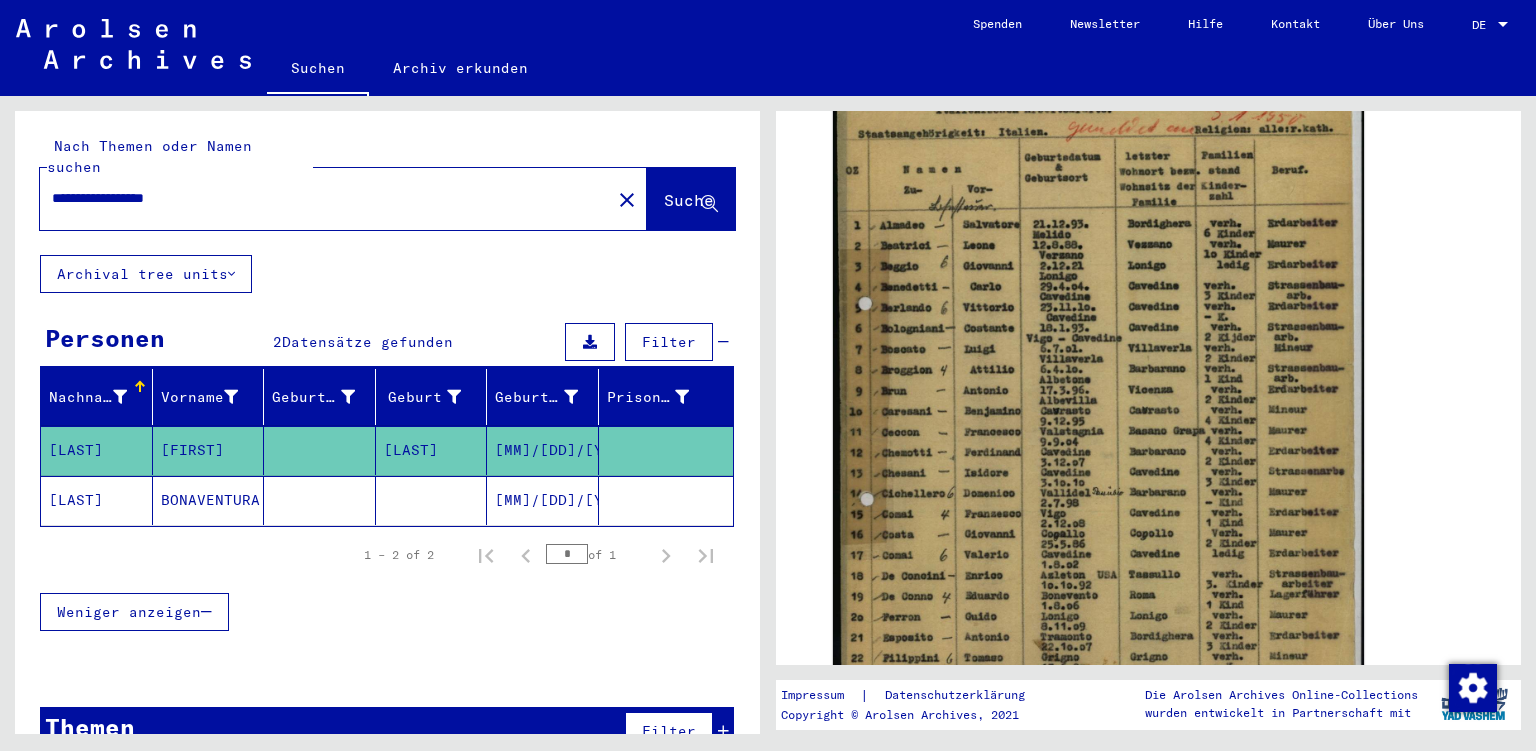 click on "[MM]/[DD]/[YYYY]" 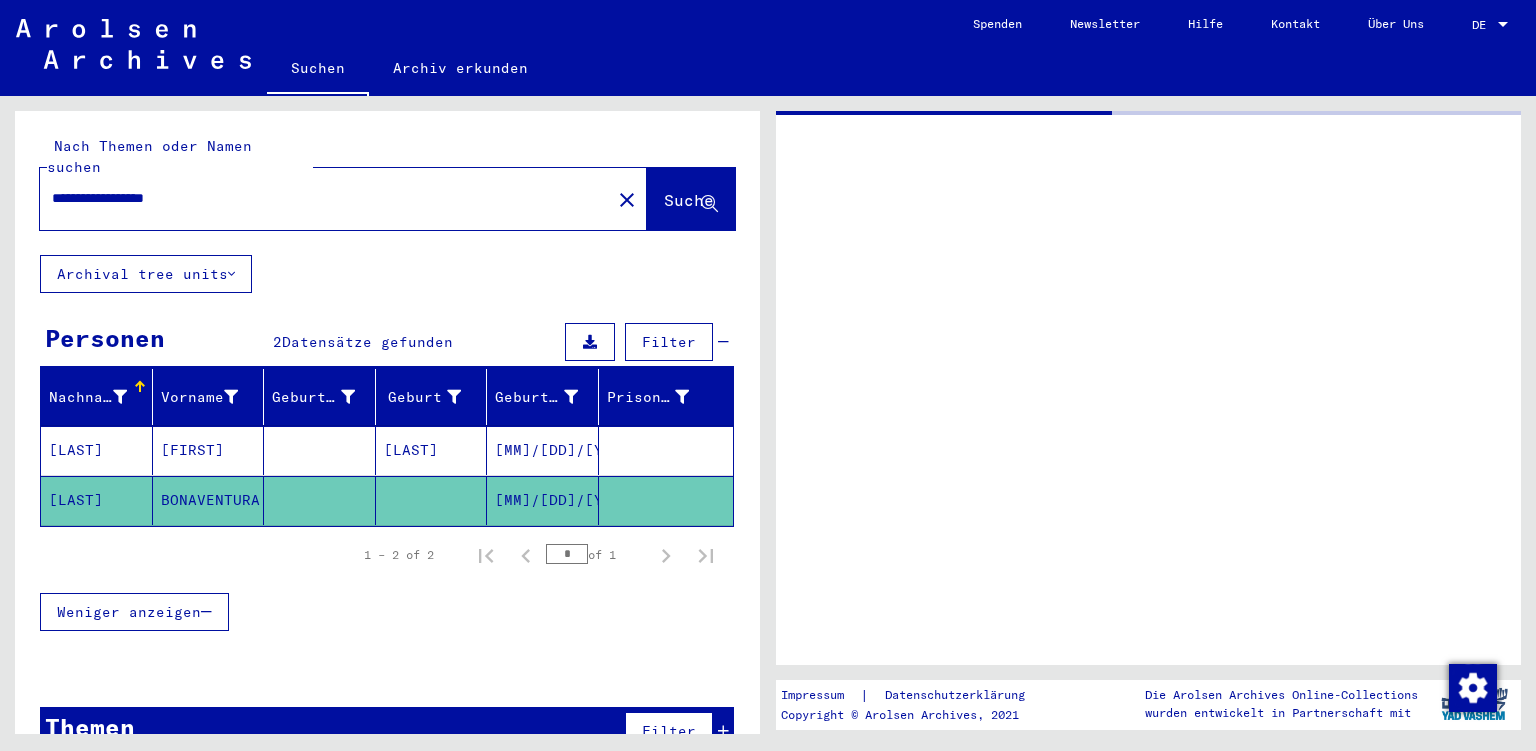 scroll, scrollTop: 0, scrollLeft: 0, axis: both 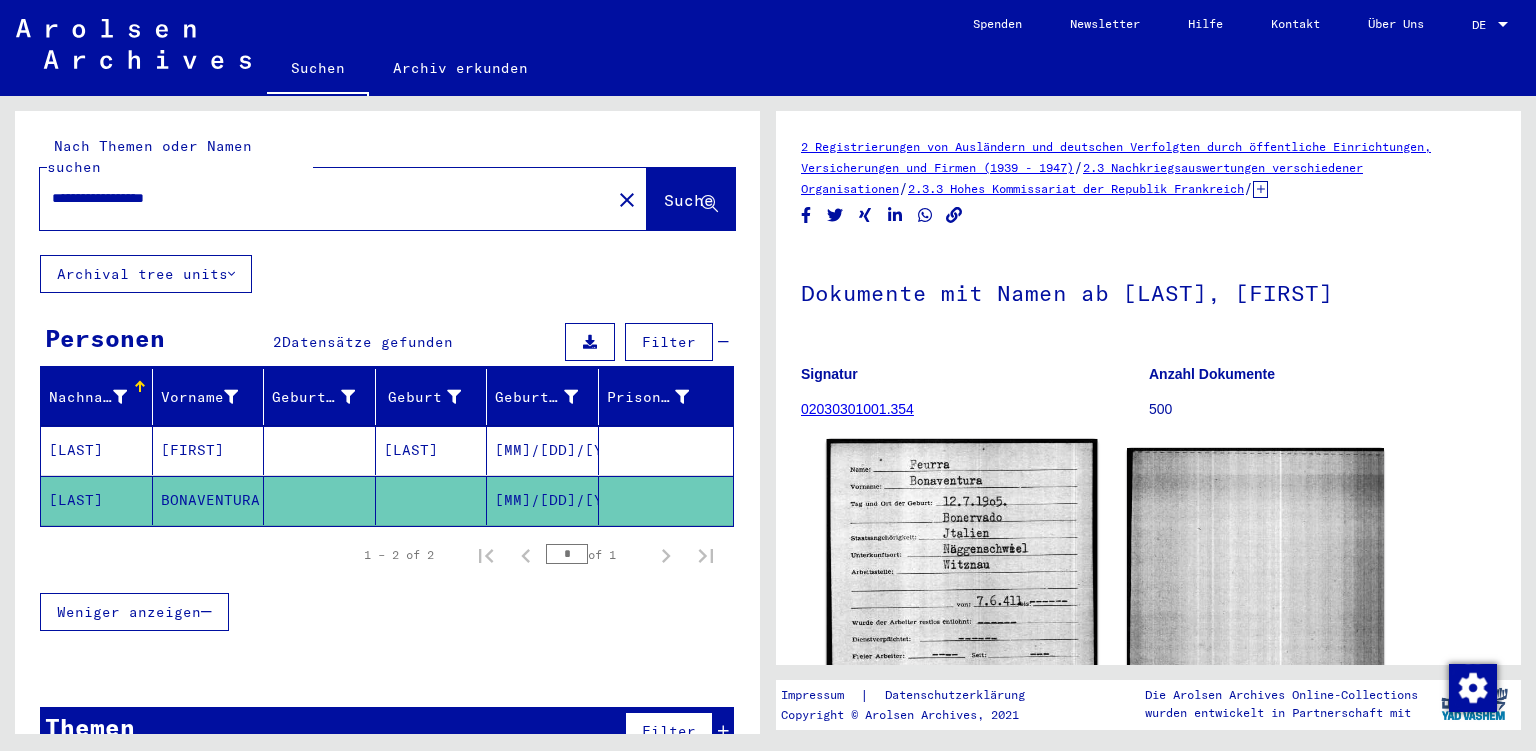 click 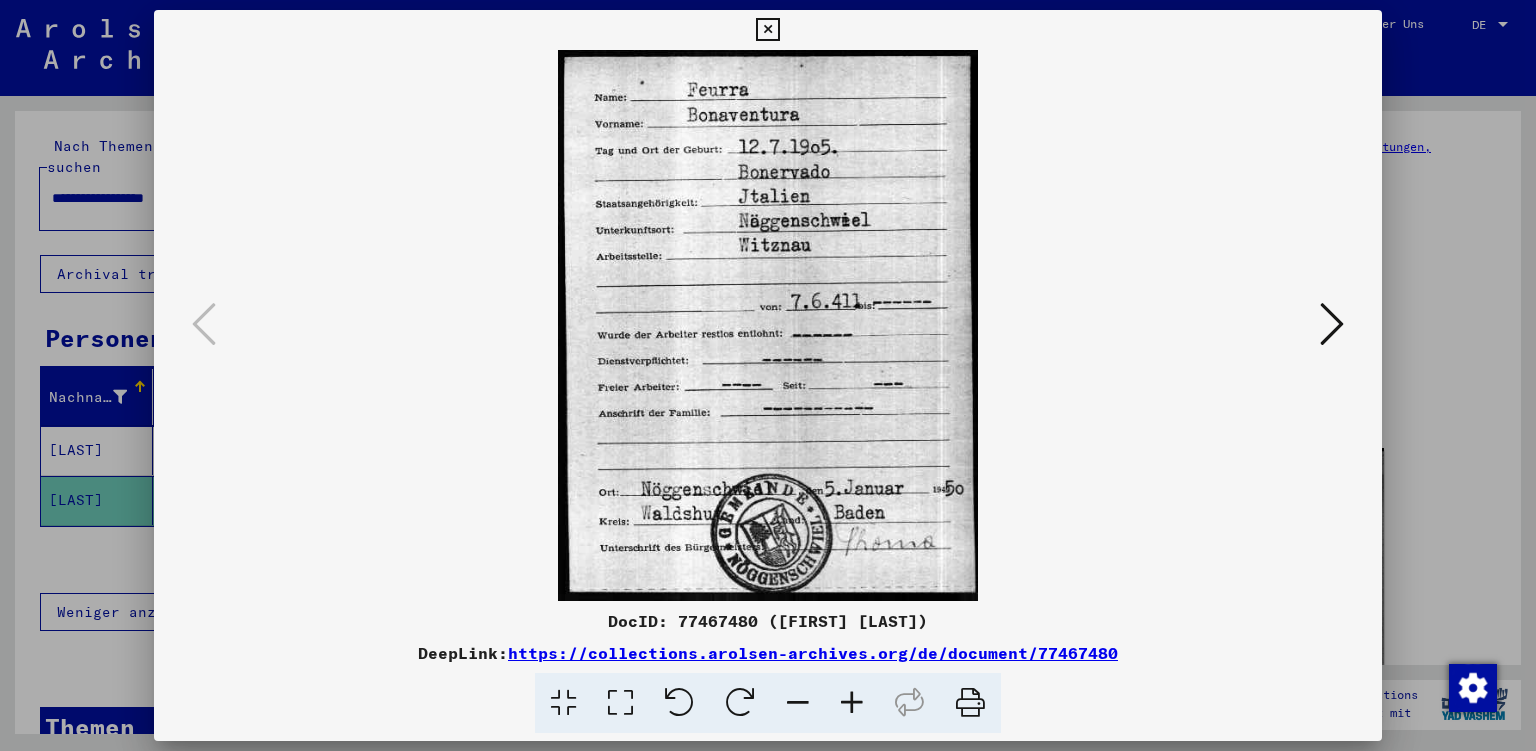 click at bounding box center [1332, 324] 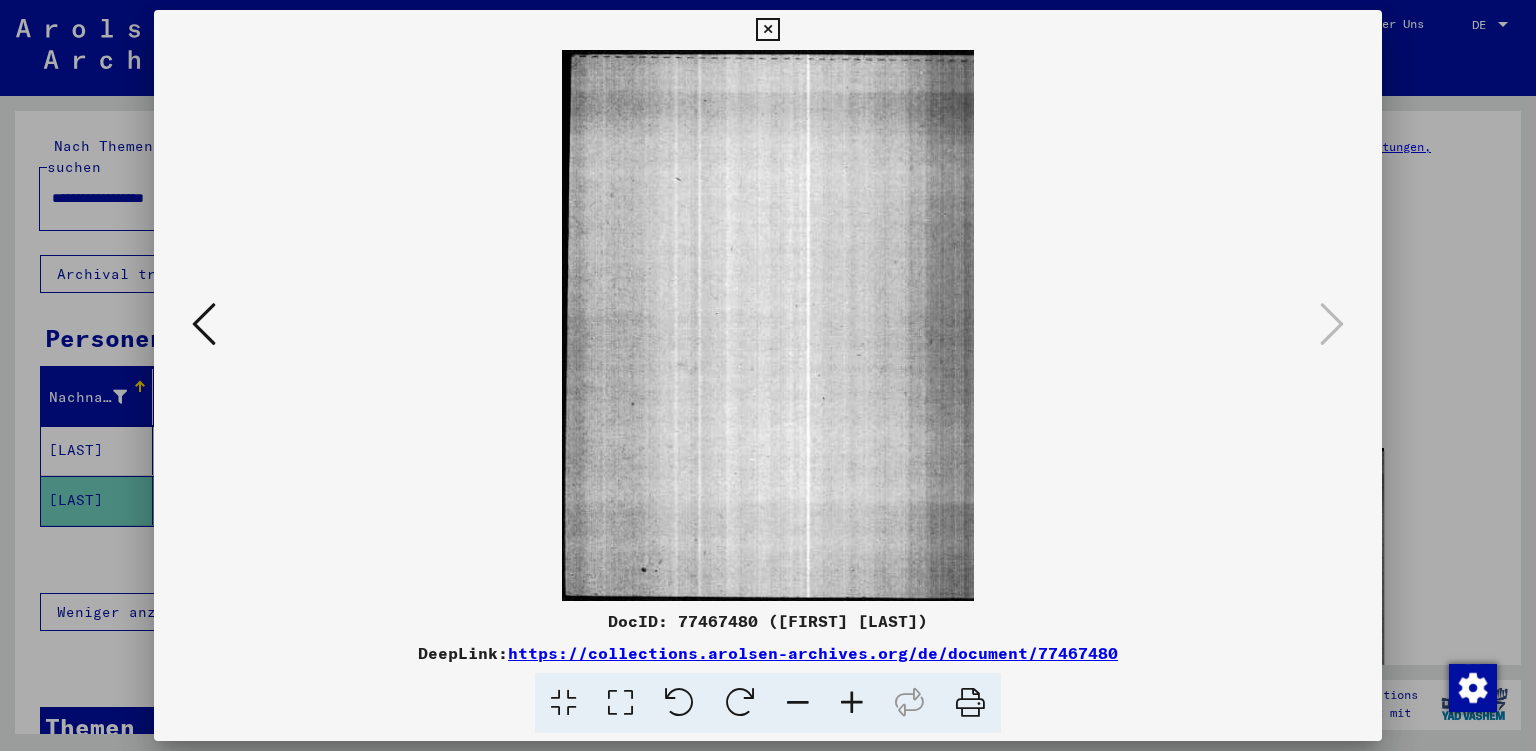 click at bounding box center [204, 324] 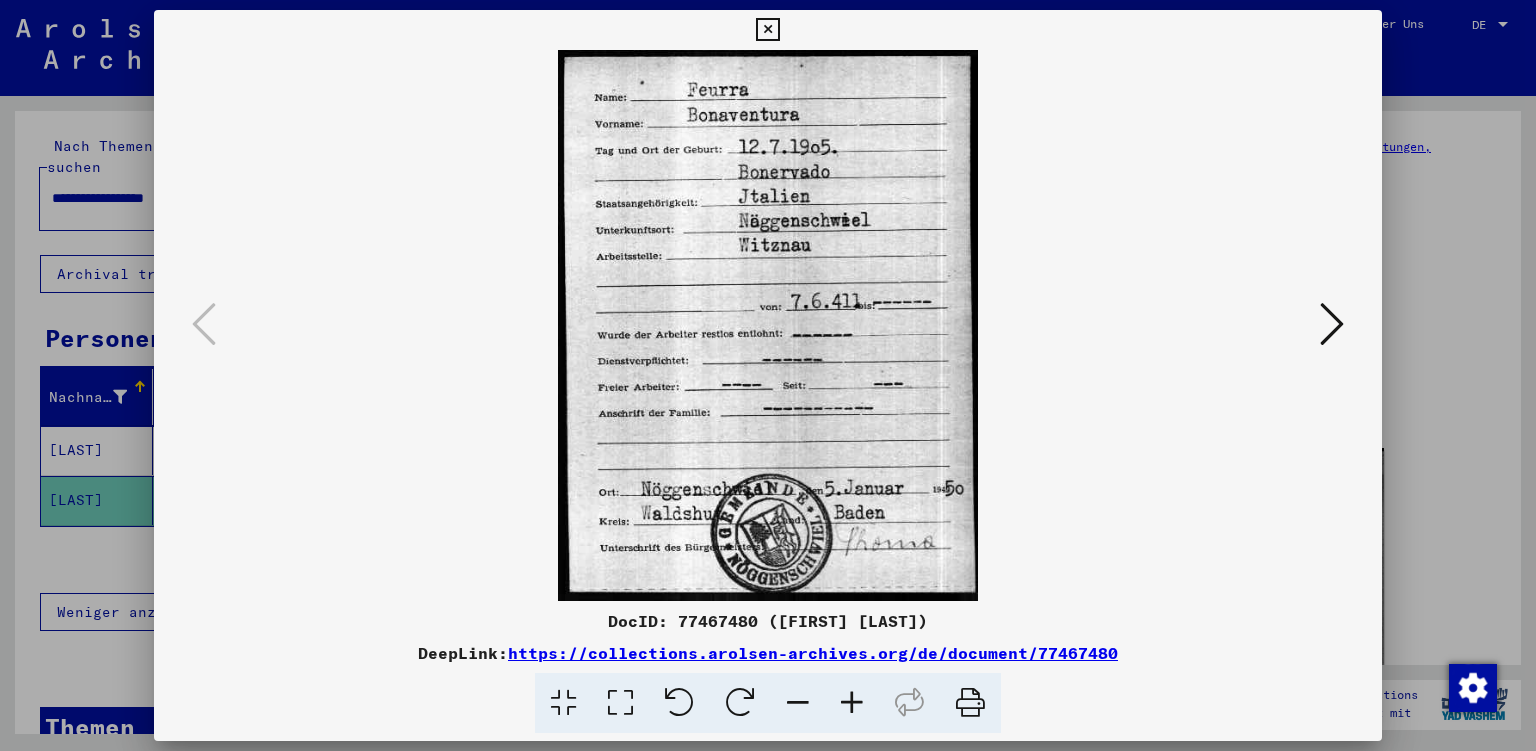 drag, startPoint x: 1362, startPoint y: 26, endPoint x: 1302, endPoint y: 51, distance: 65 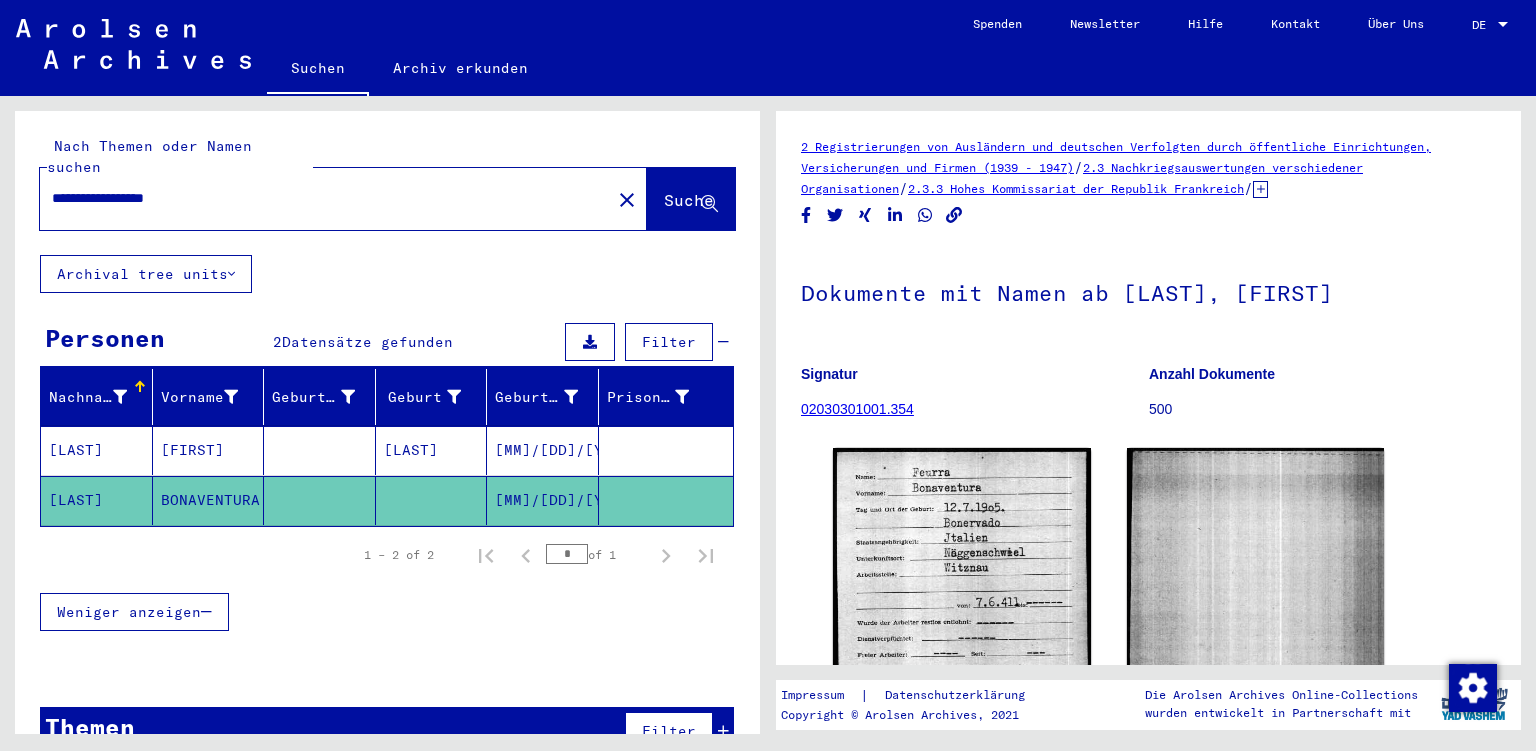 click on "[MM]/[DD]/[YYYY]" at bounding box center [543, 500] 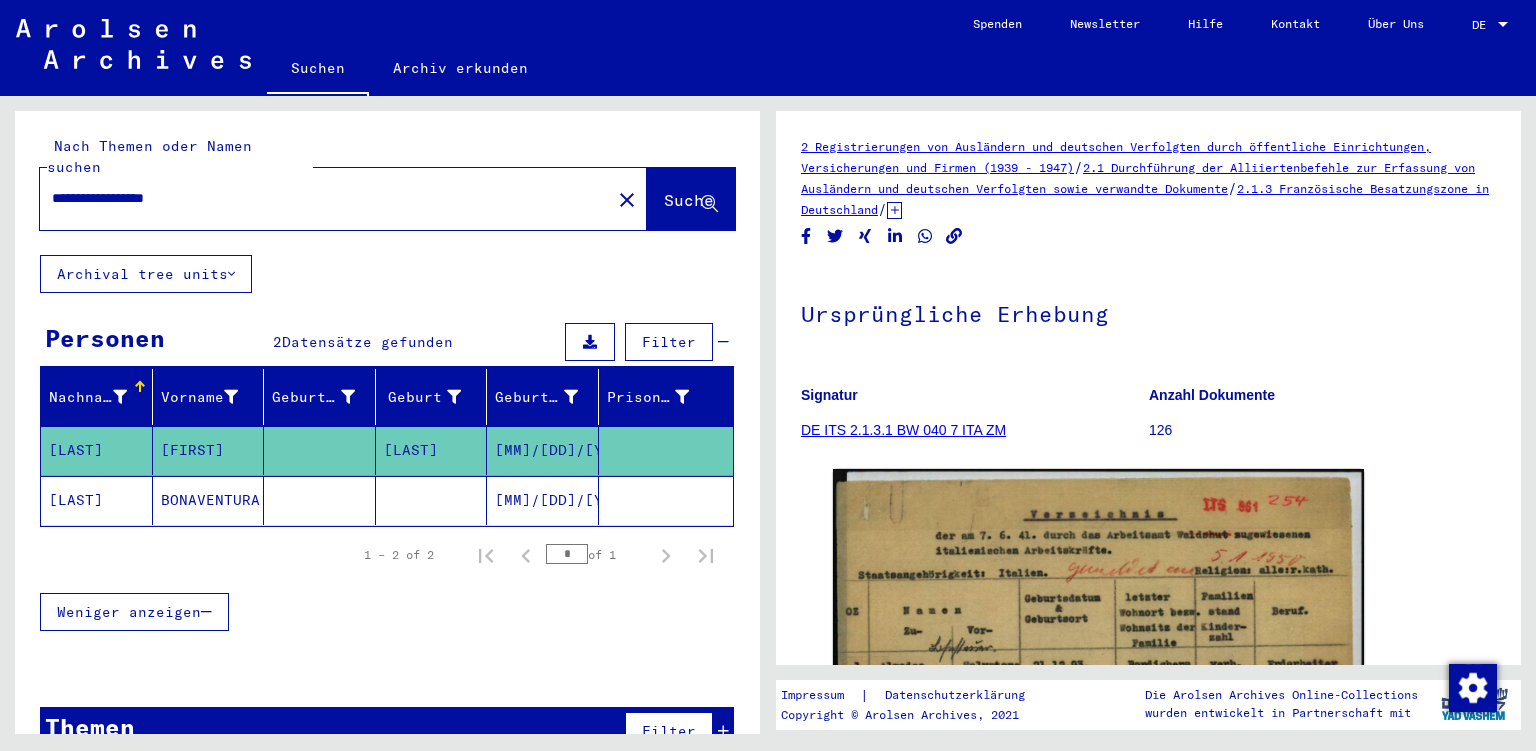 click on "DE ITS 2.1.3.1 BW 040 7 ITA ZM" 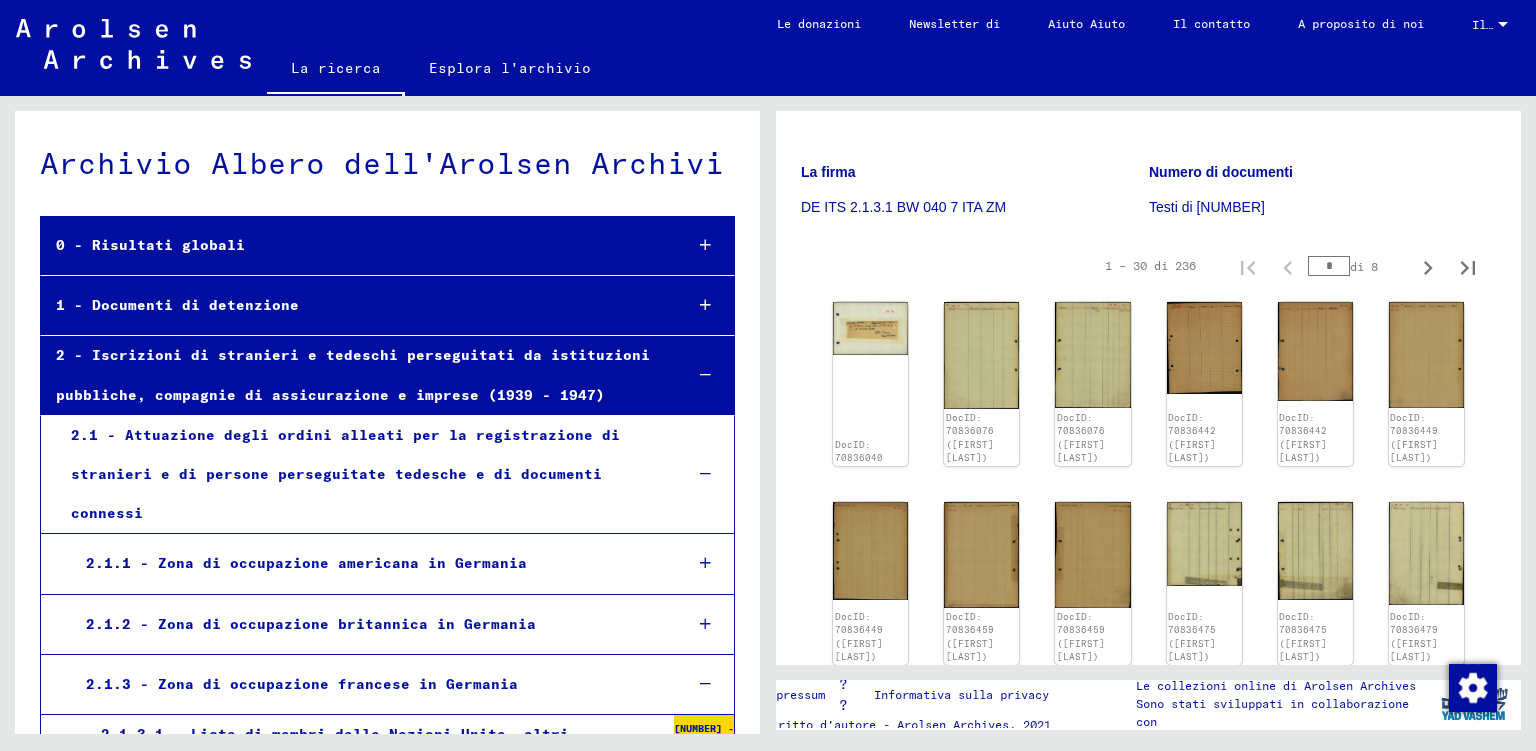 scroll, scrollTop: 220, scrollLeft: 0, axis: vertical 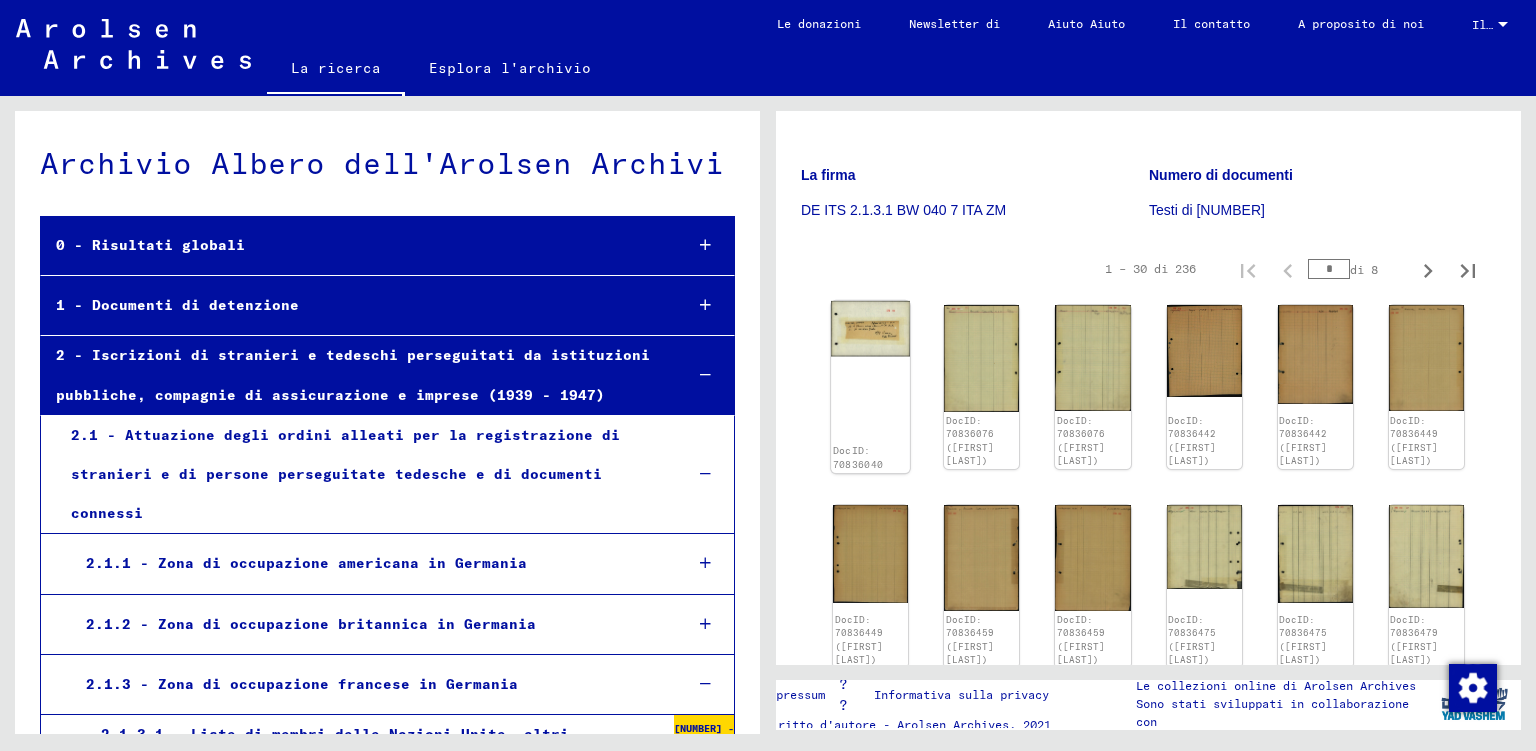 click 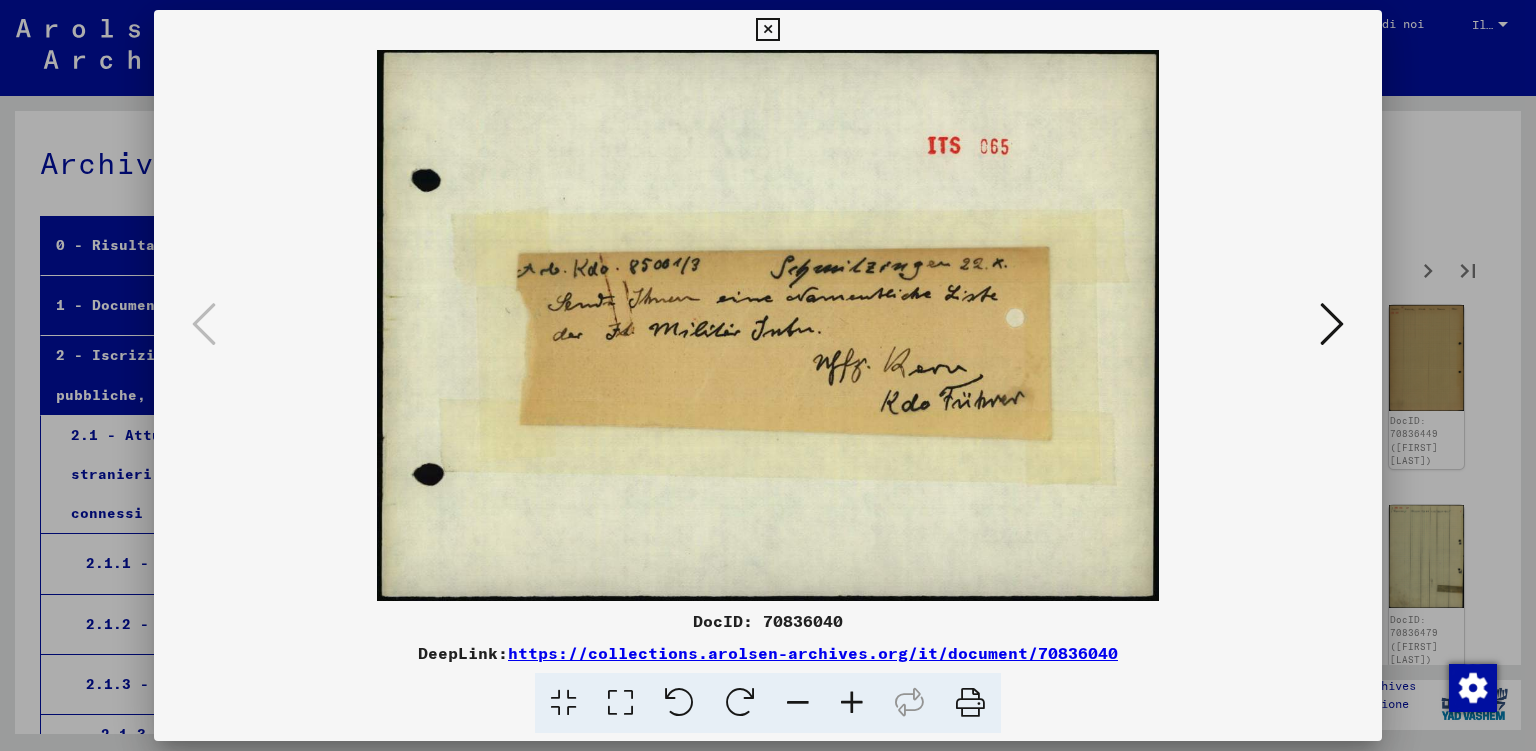 click at bounding box center [1332, 324] 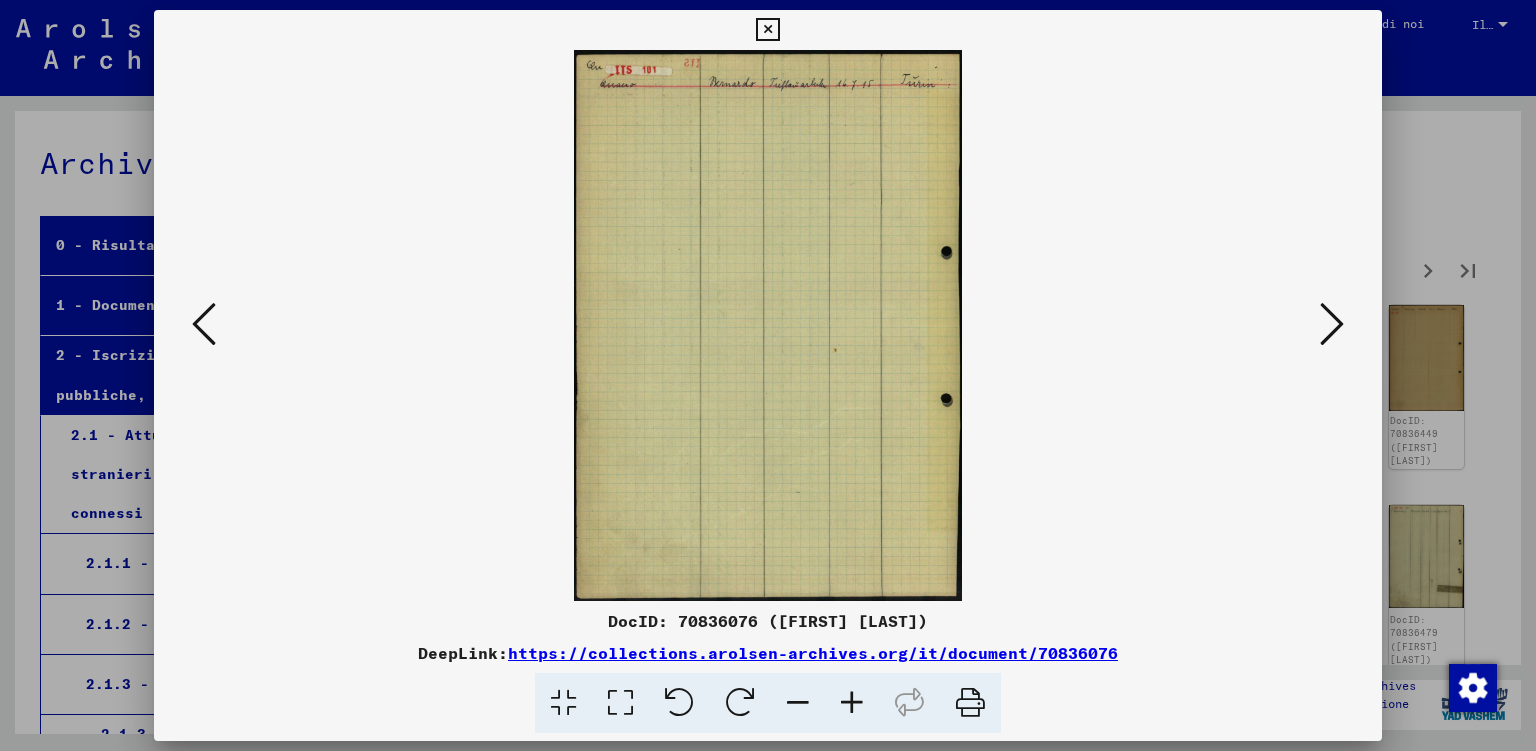 click at bounding box center [1332, 324] 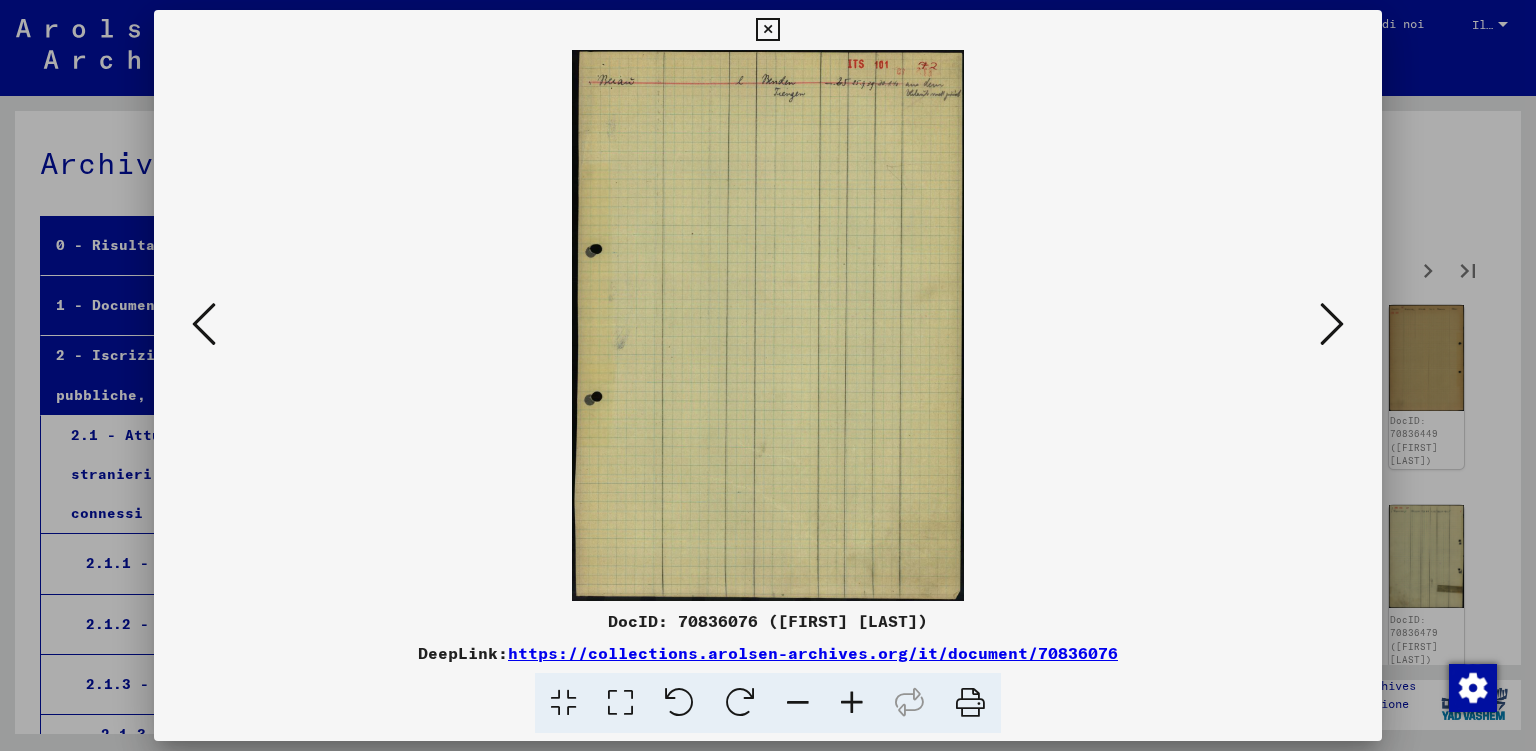 click at bounding box center [1332, 324] 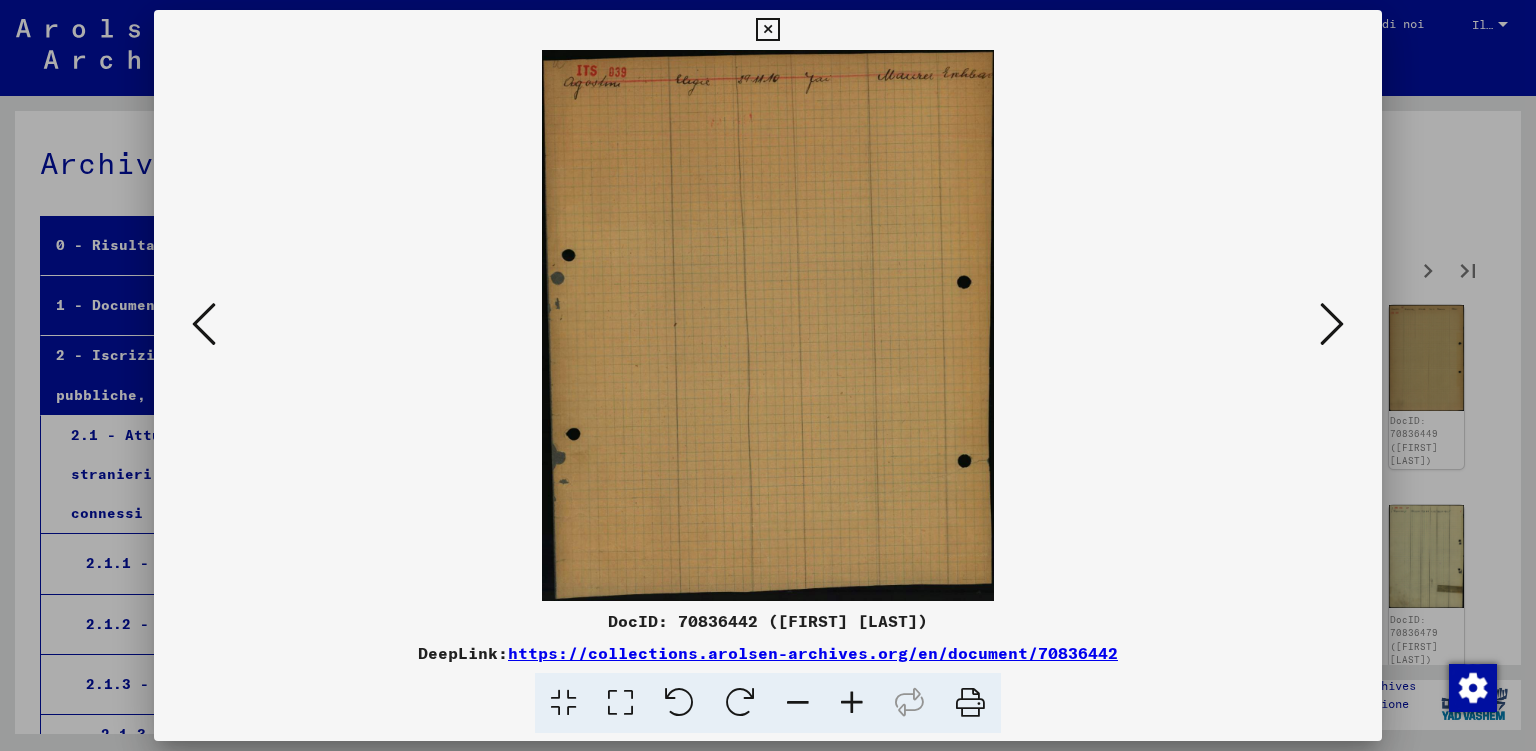 click at bounding box center [1332, 324] 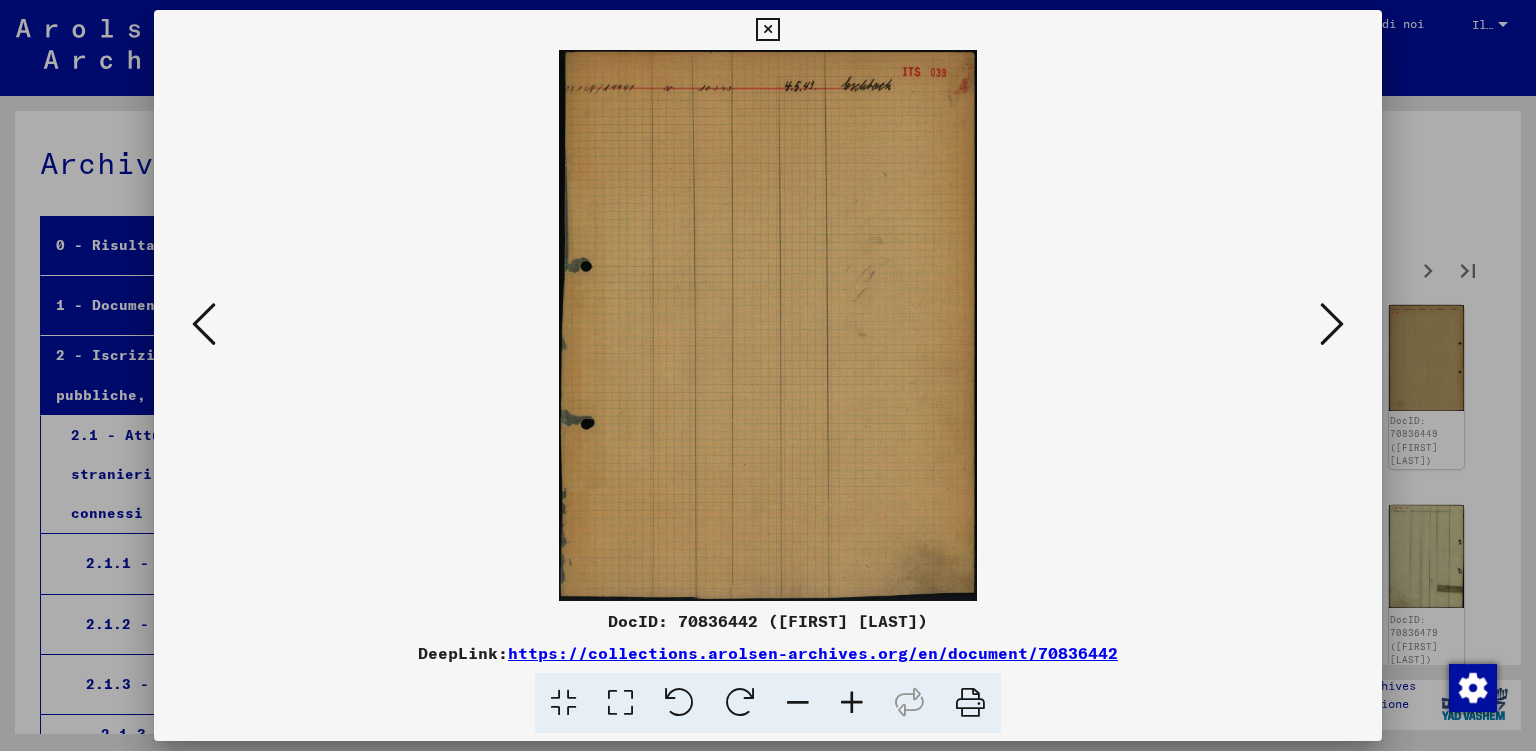 click at bounding box center (1332, 324) 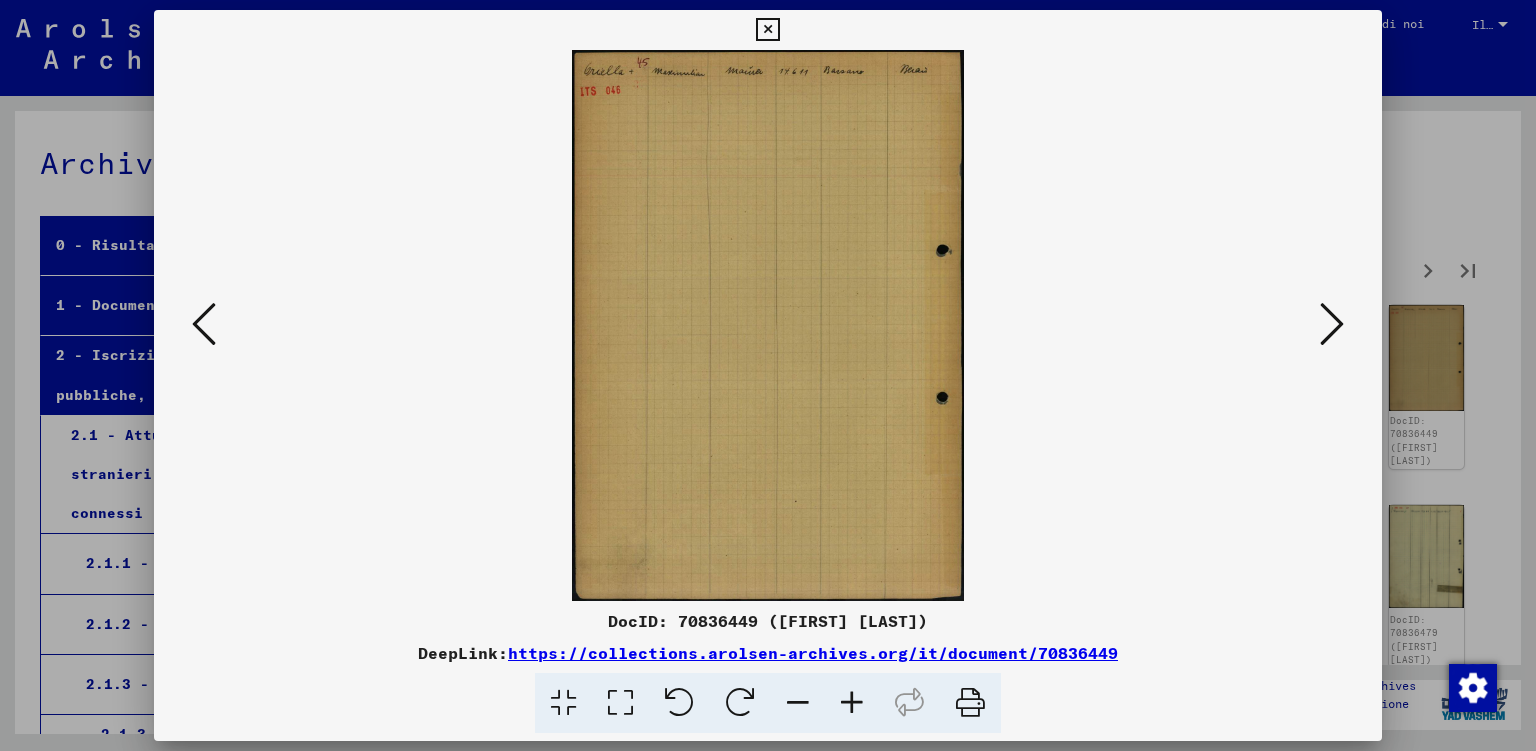click at bounding box center (1332, 324) 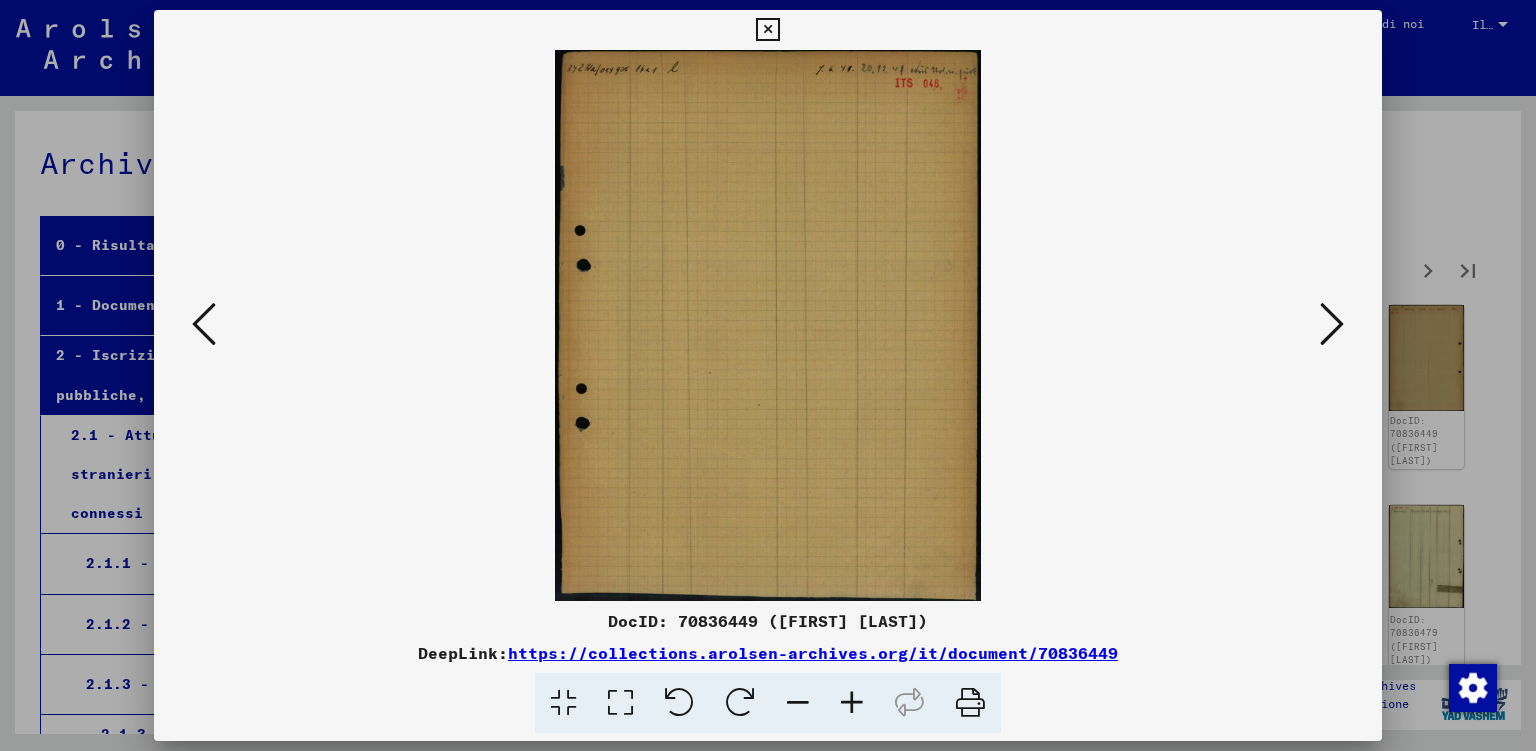 click at bounding box center [1332, 324] 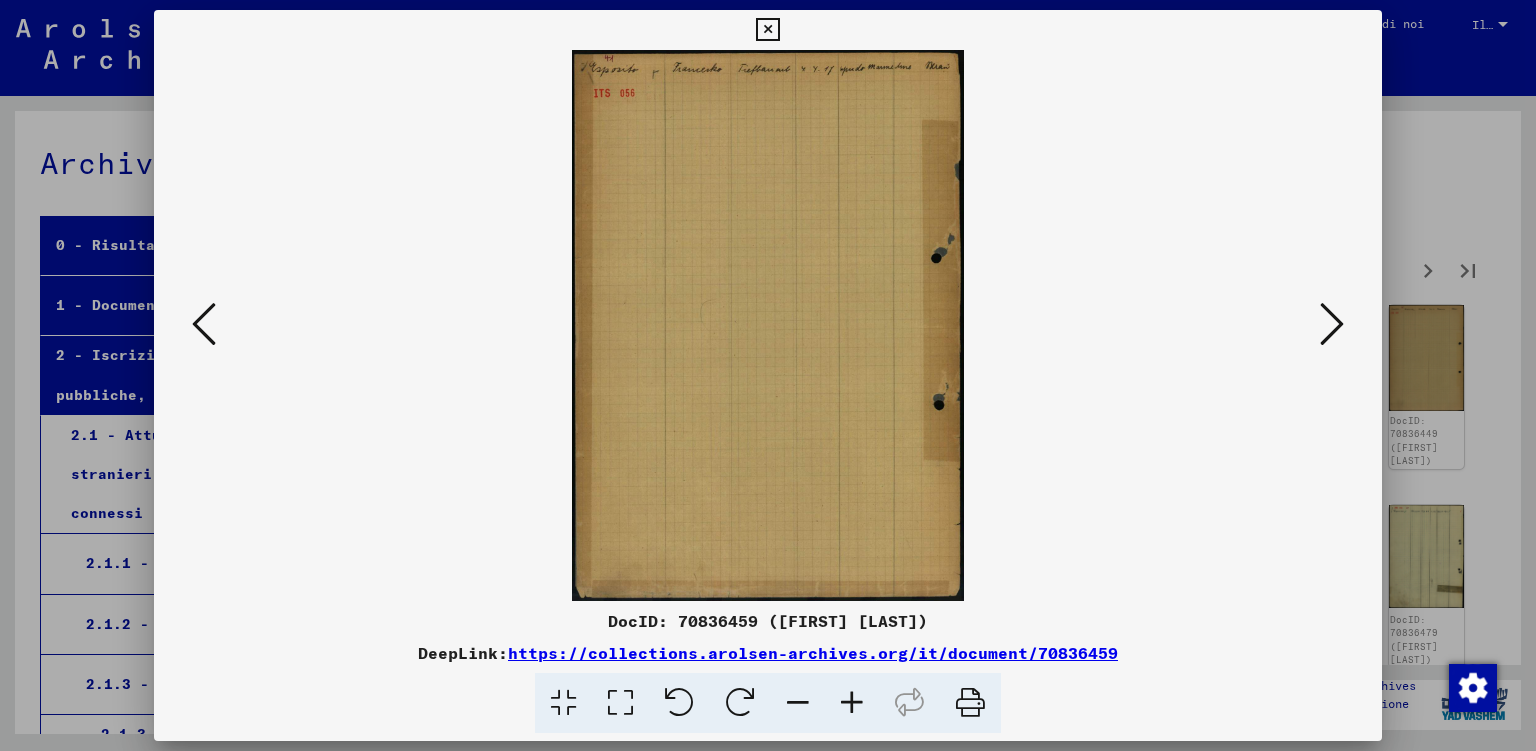 click at bounding box center (1332, 324) 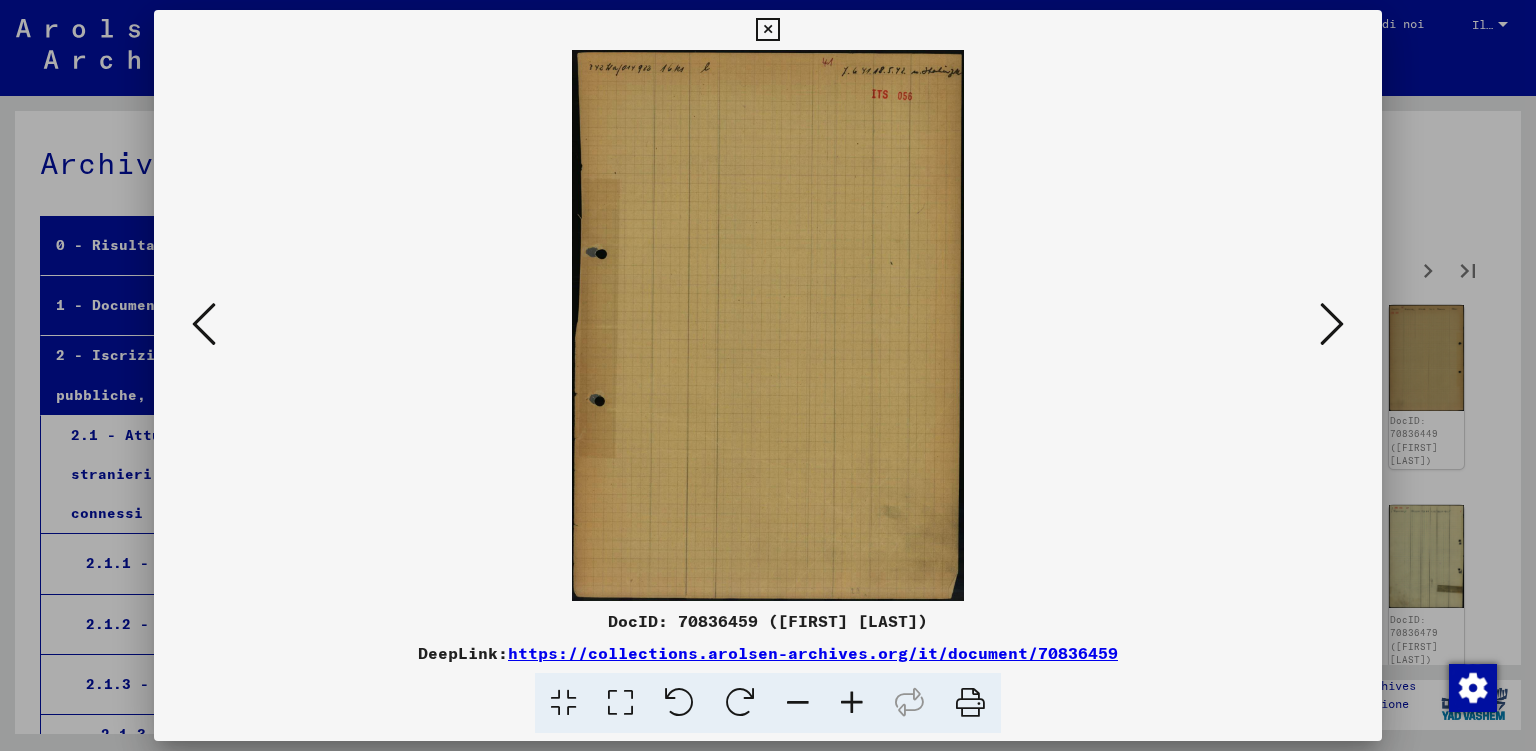 click at bounding box center (1332, 324) 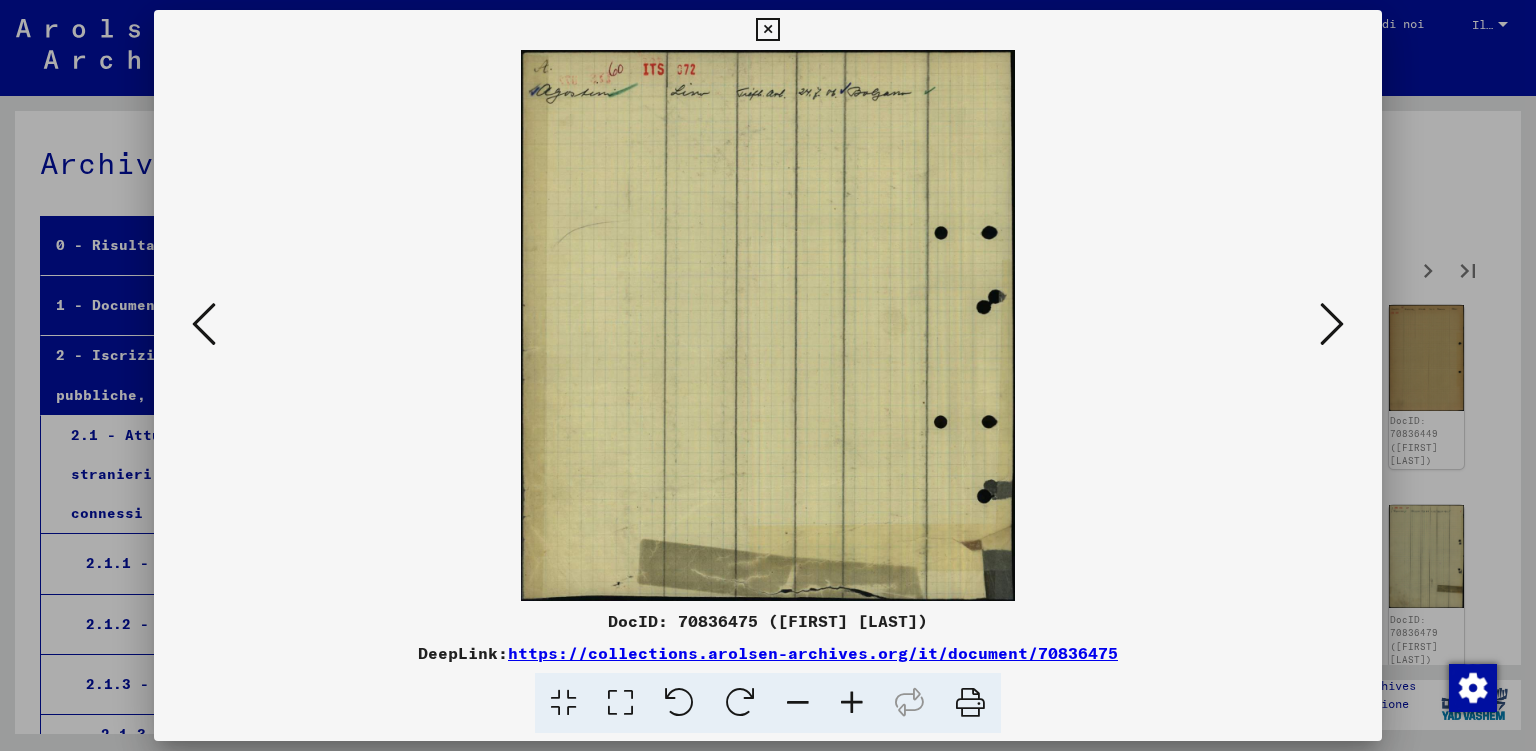 click at bounding box center (1332, 324) 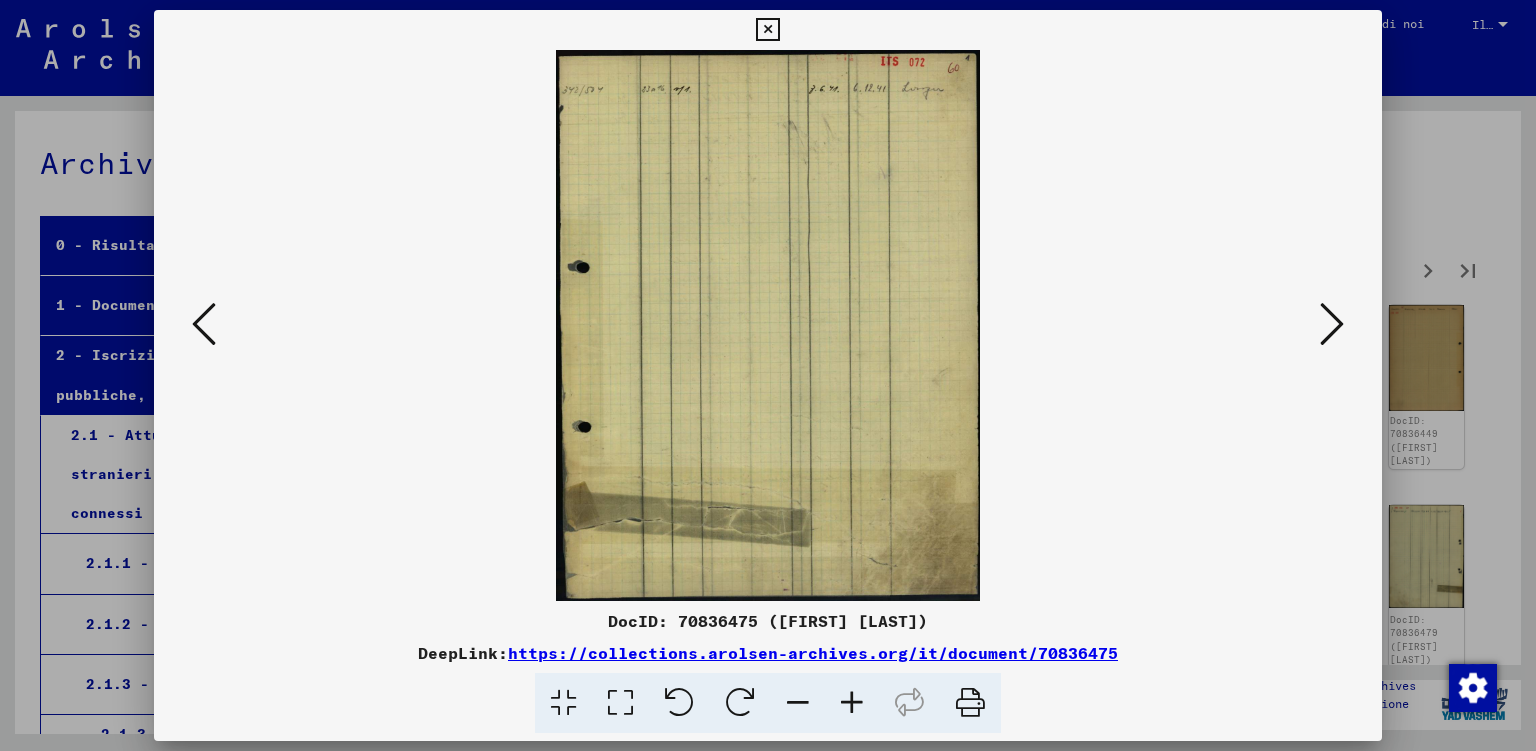 click at bounding box center [767, 30] 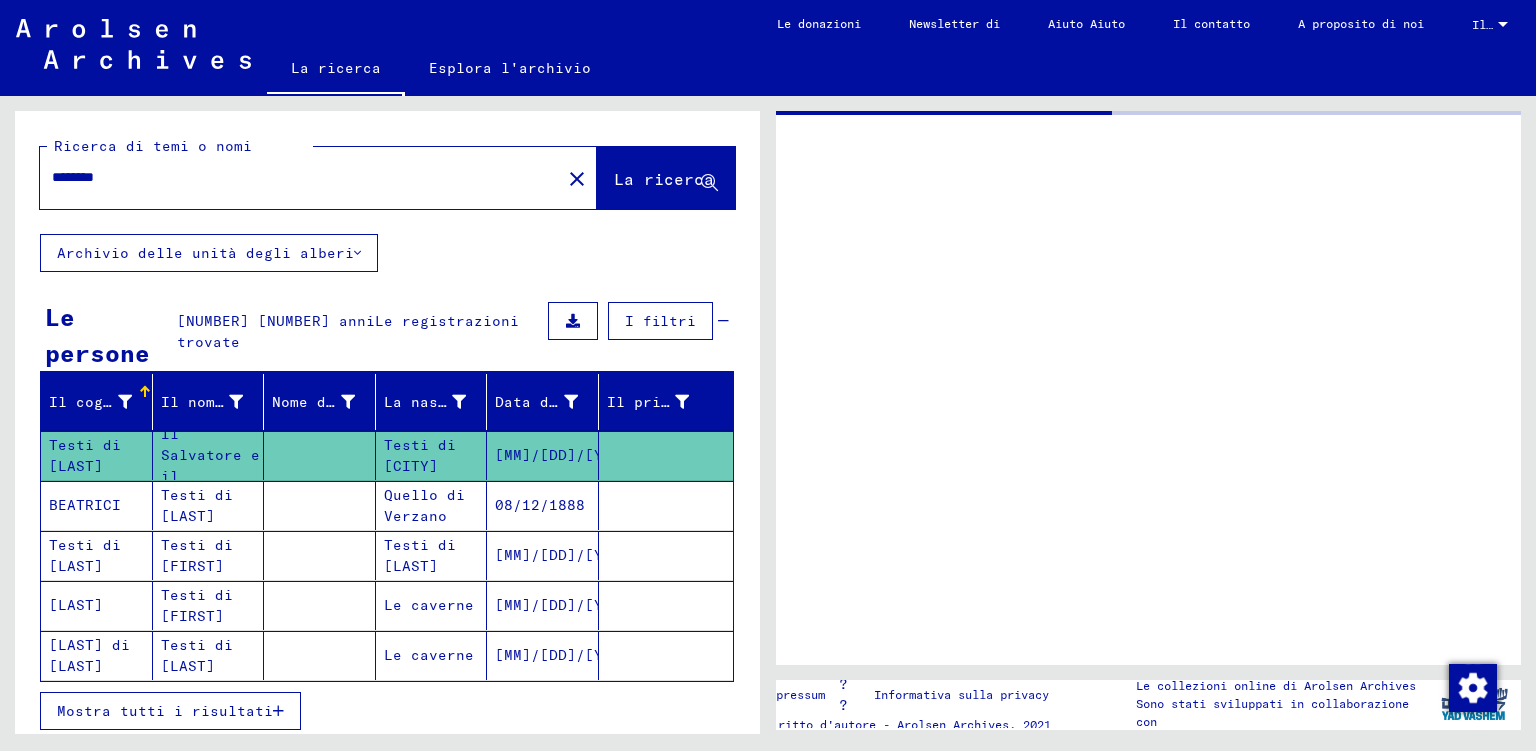type on "**********" 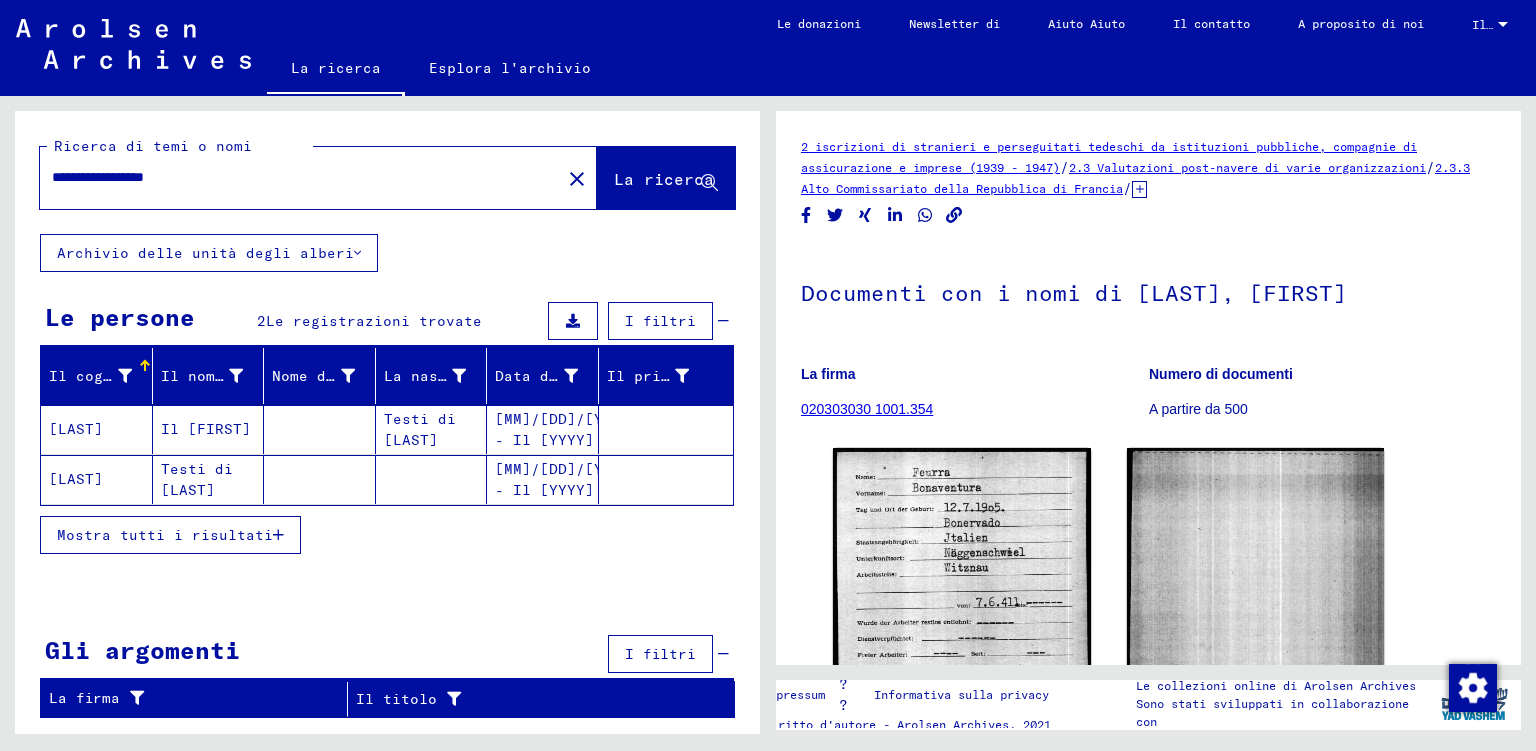 click on "[MM]/[DD]/[YYYY] - Il [YYYY]" at bounding box center (543, 479) 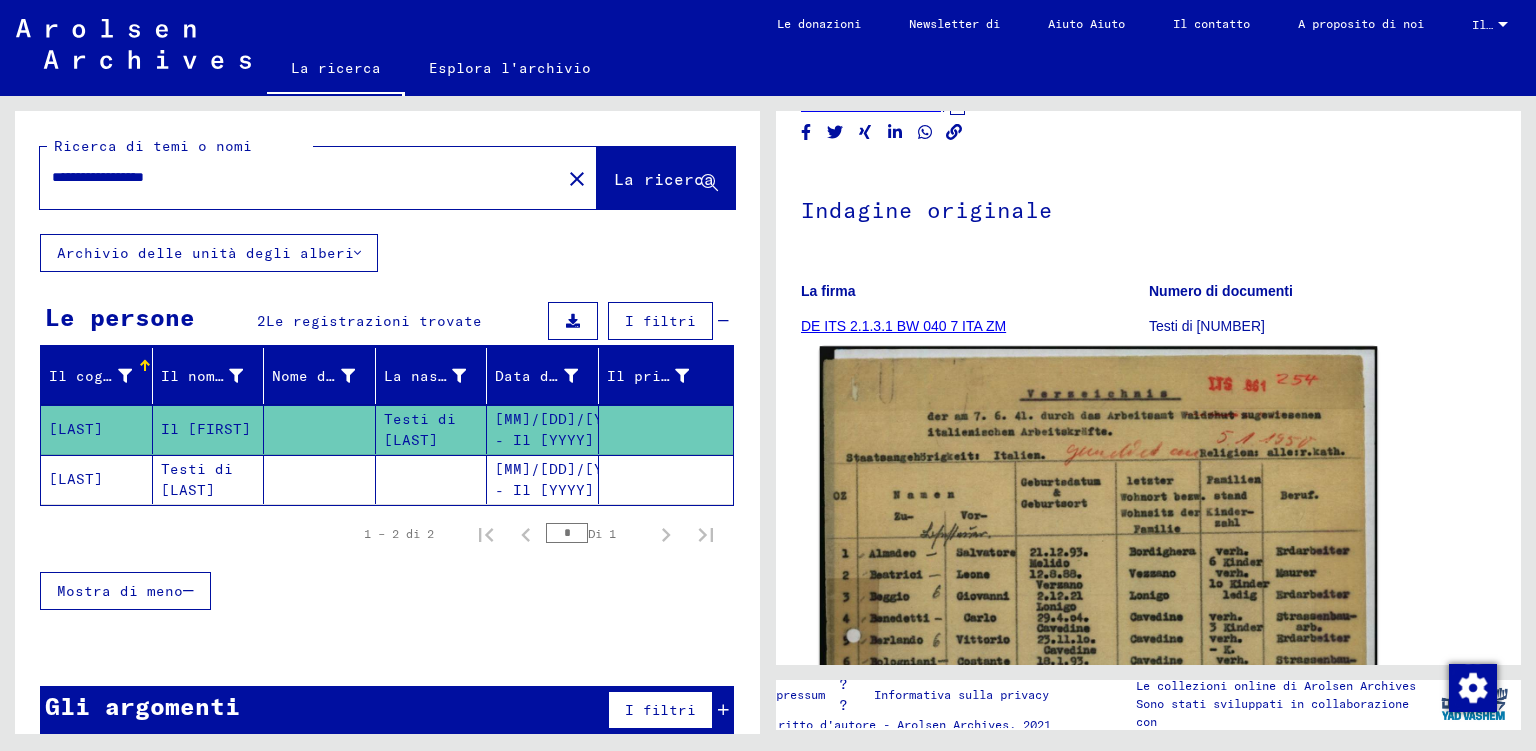 scroll, scrollTop: 331, scrollLeft: 0, axis: vertical 